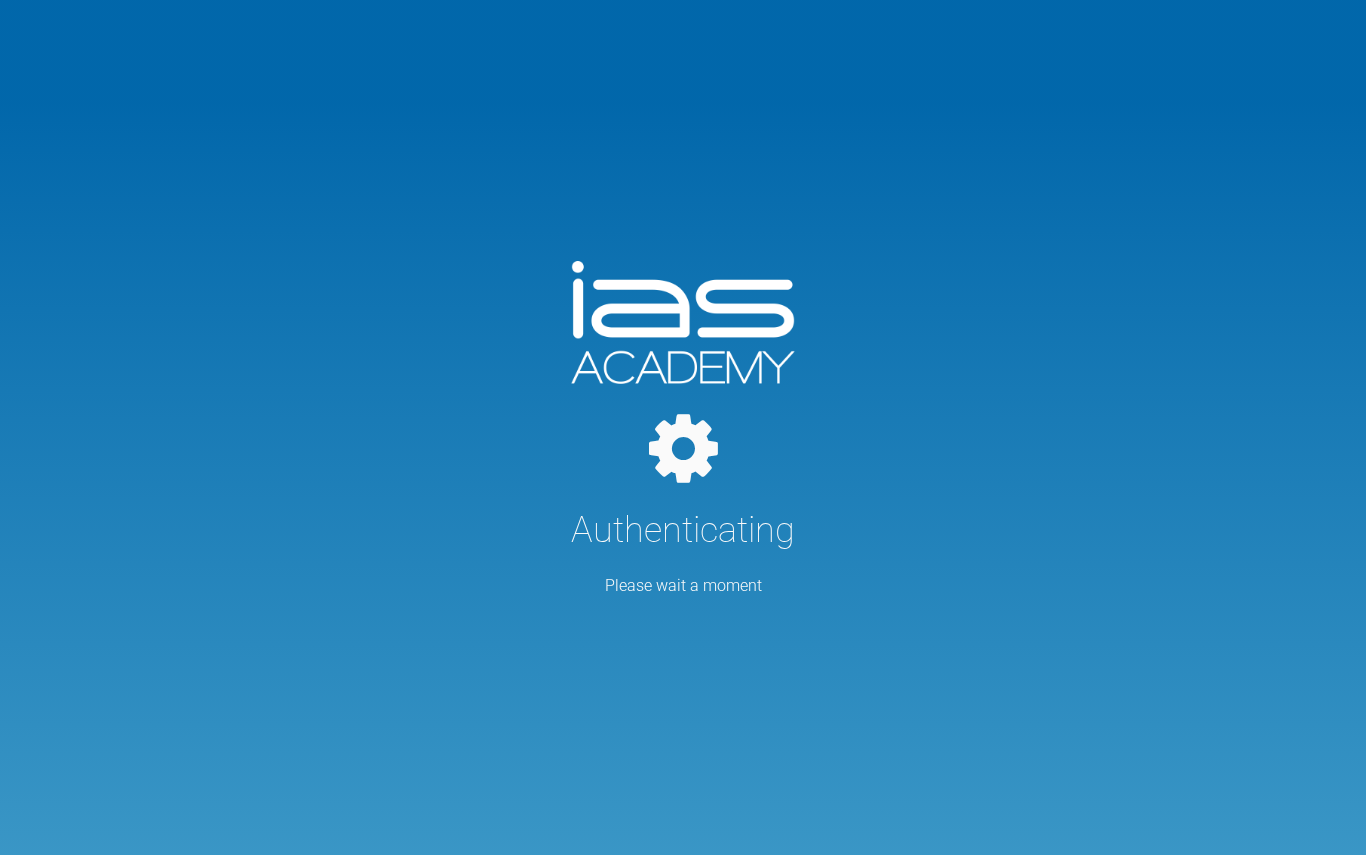 scroll, scrollTop: 0, scrollLeft: 0, axis: both 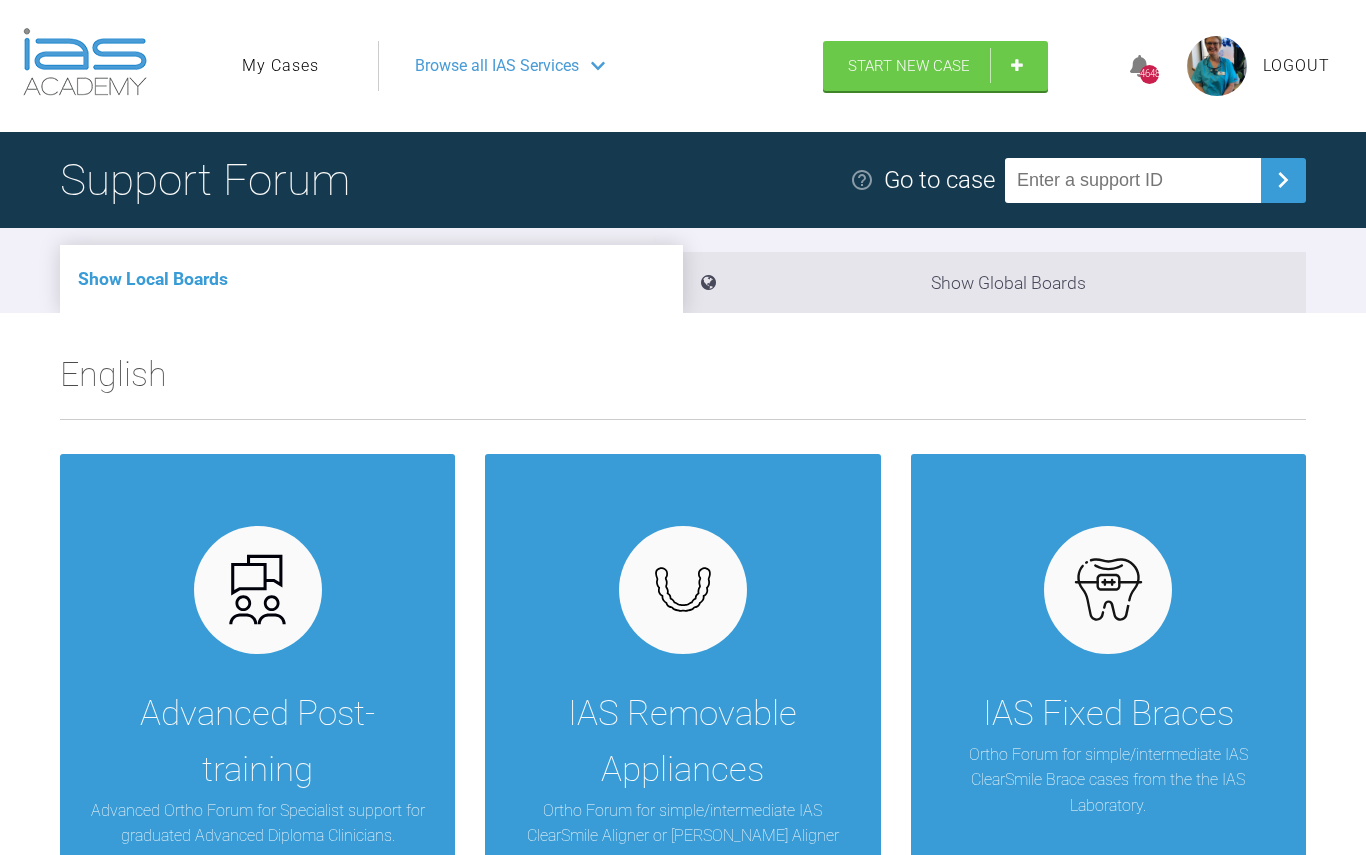 click on "My Cases" at bounding box center [280, 66] 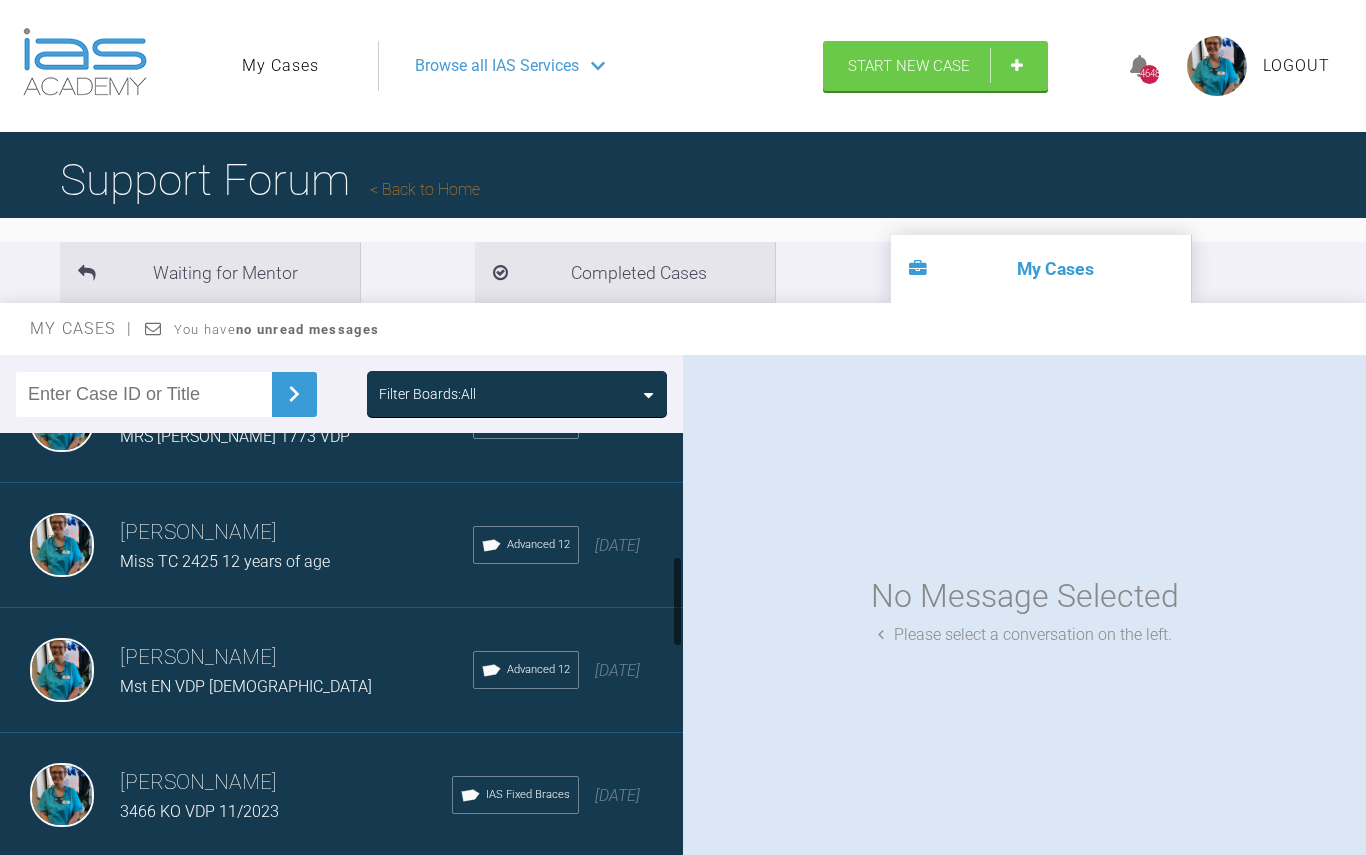 scroll, scrollTop: 576, scrollLeft: 0, axis: vertical 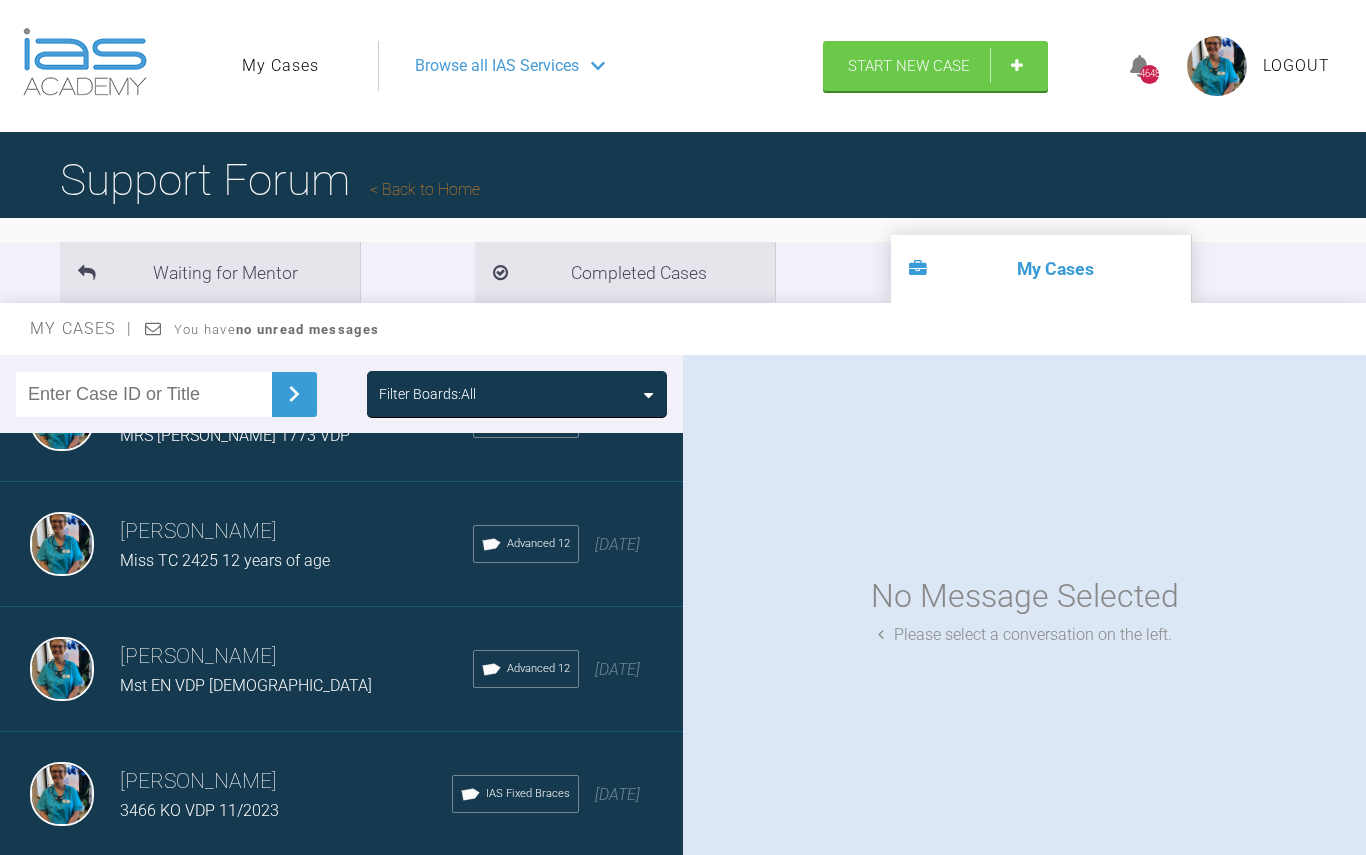 click at bounding box center [62, 669] 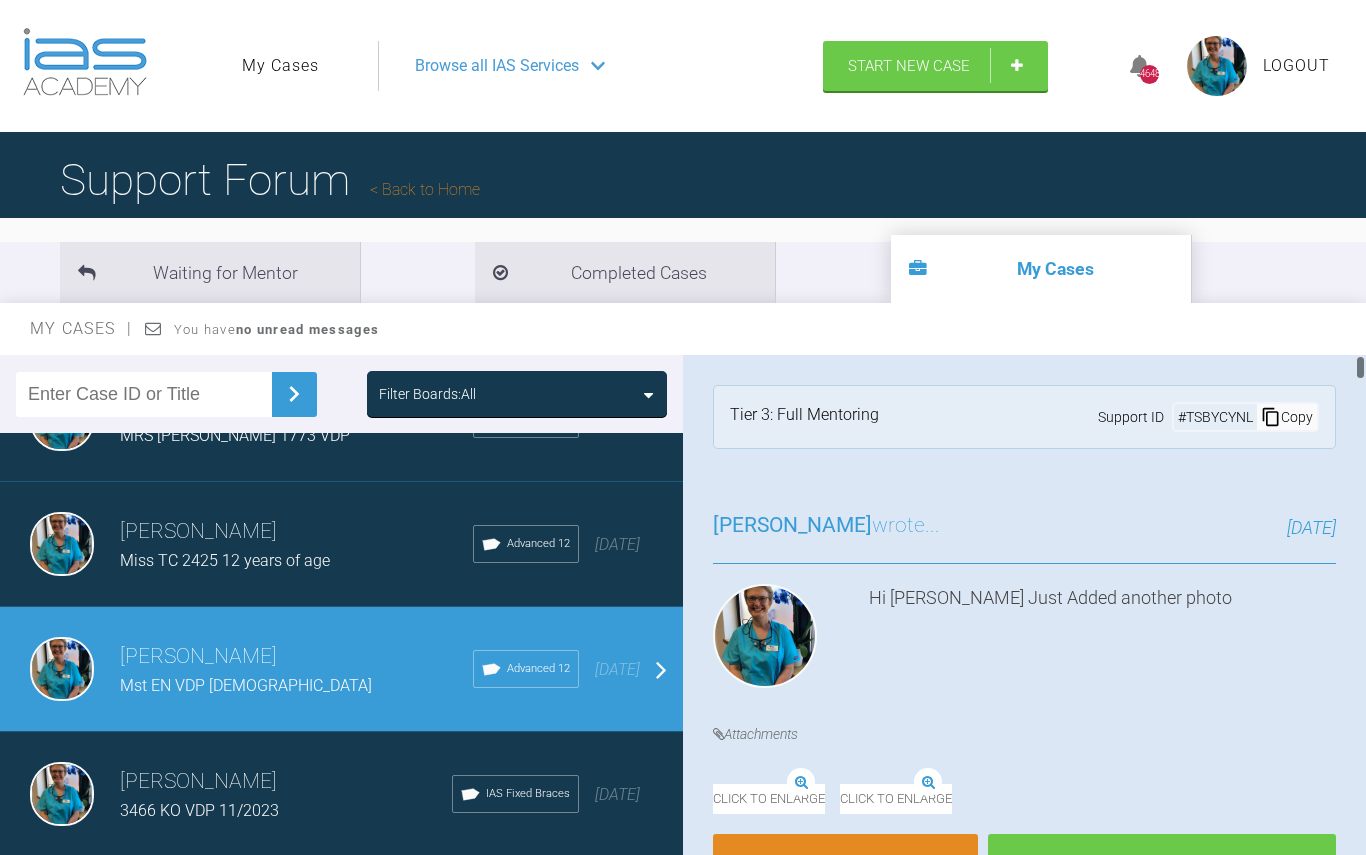 scroll, scrollTop: 0, scrollLeft: 0, axis: both 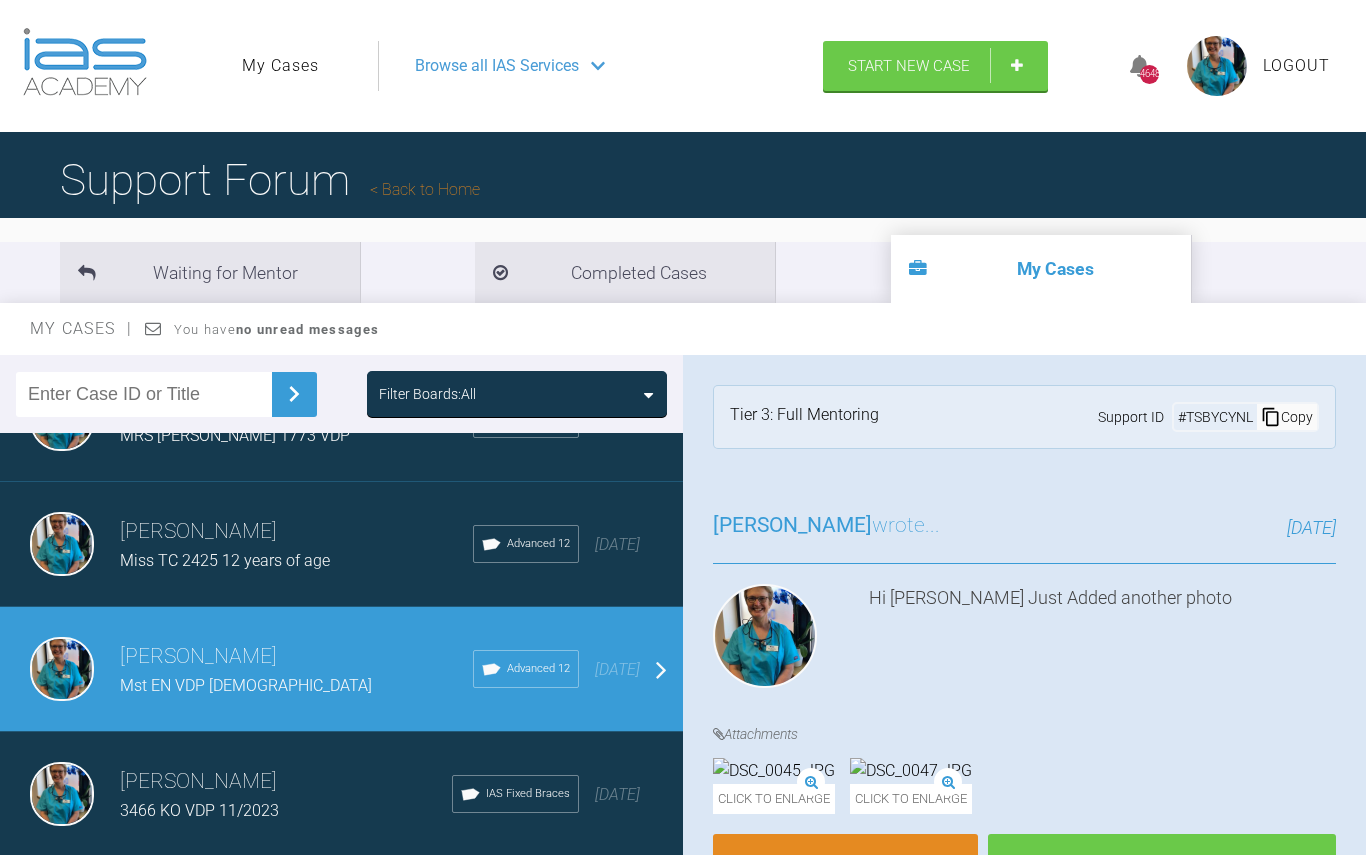 click at bounding box center (62, 544) 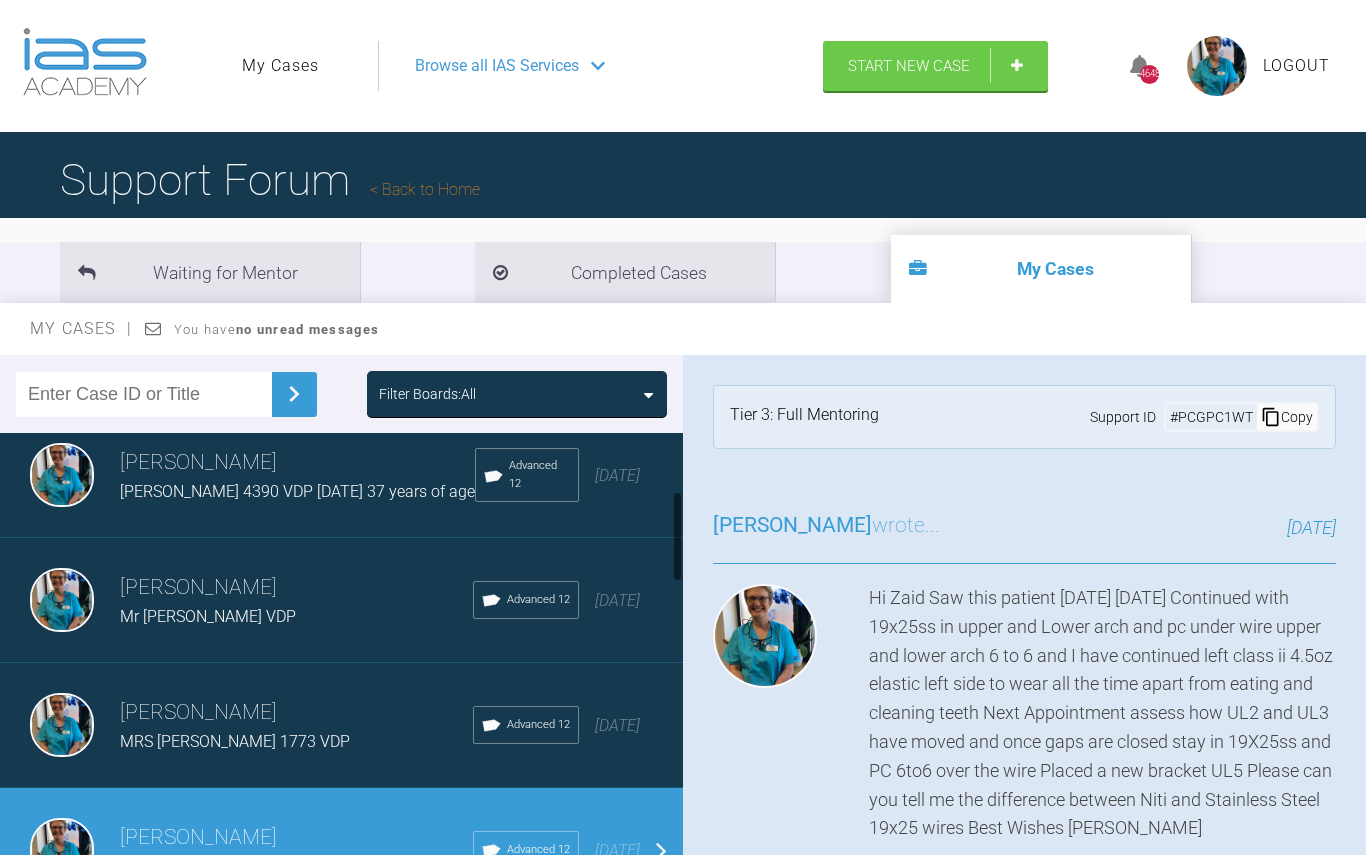scroll, scrollTop: 269, scrollLeft: 0, axis: vertical 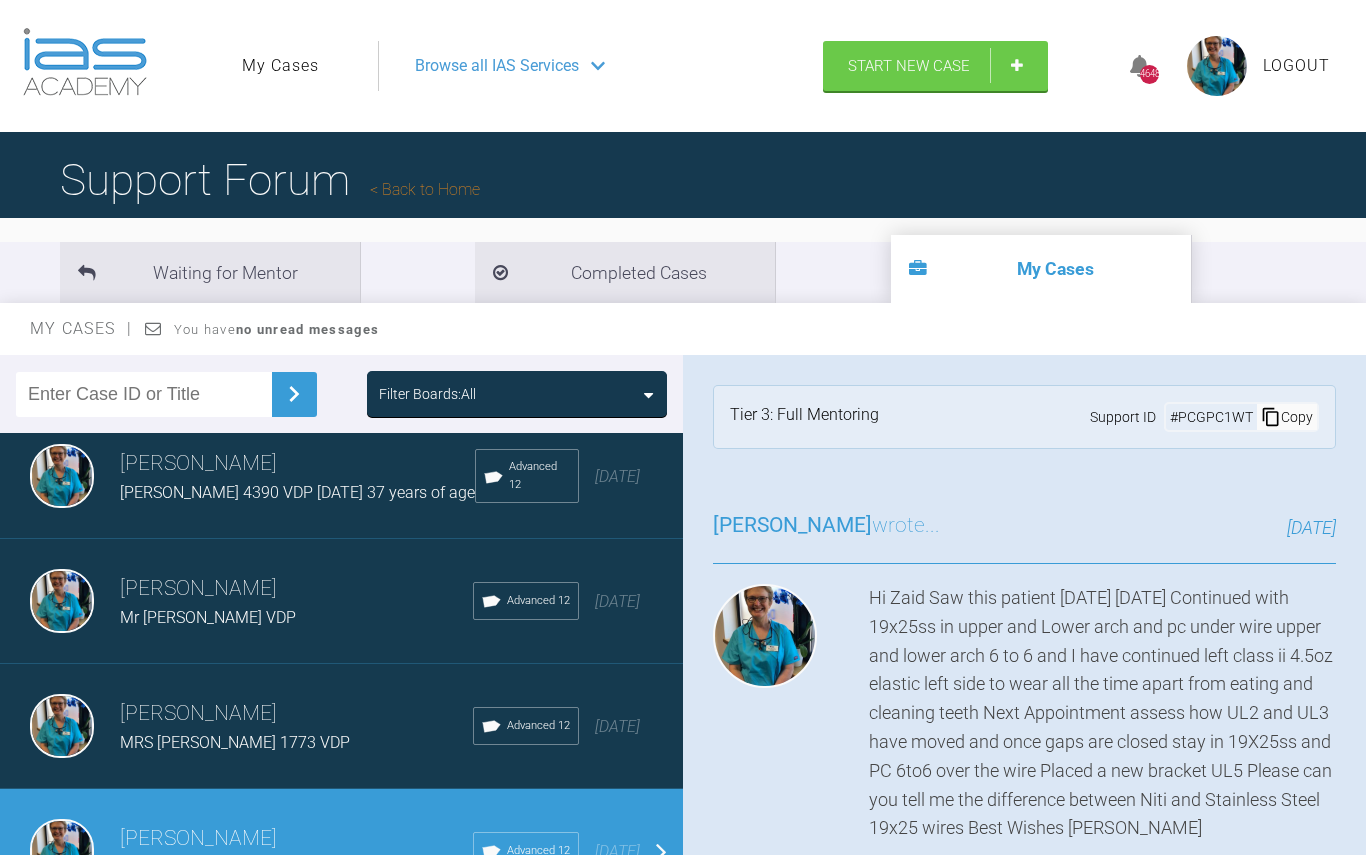 click on "My Cases" at bounding box center [280, 66] 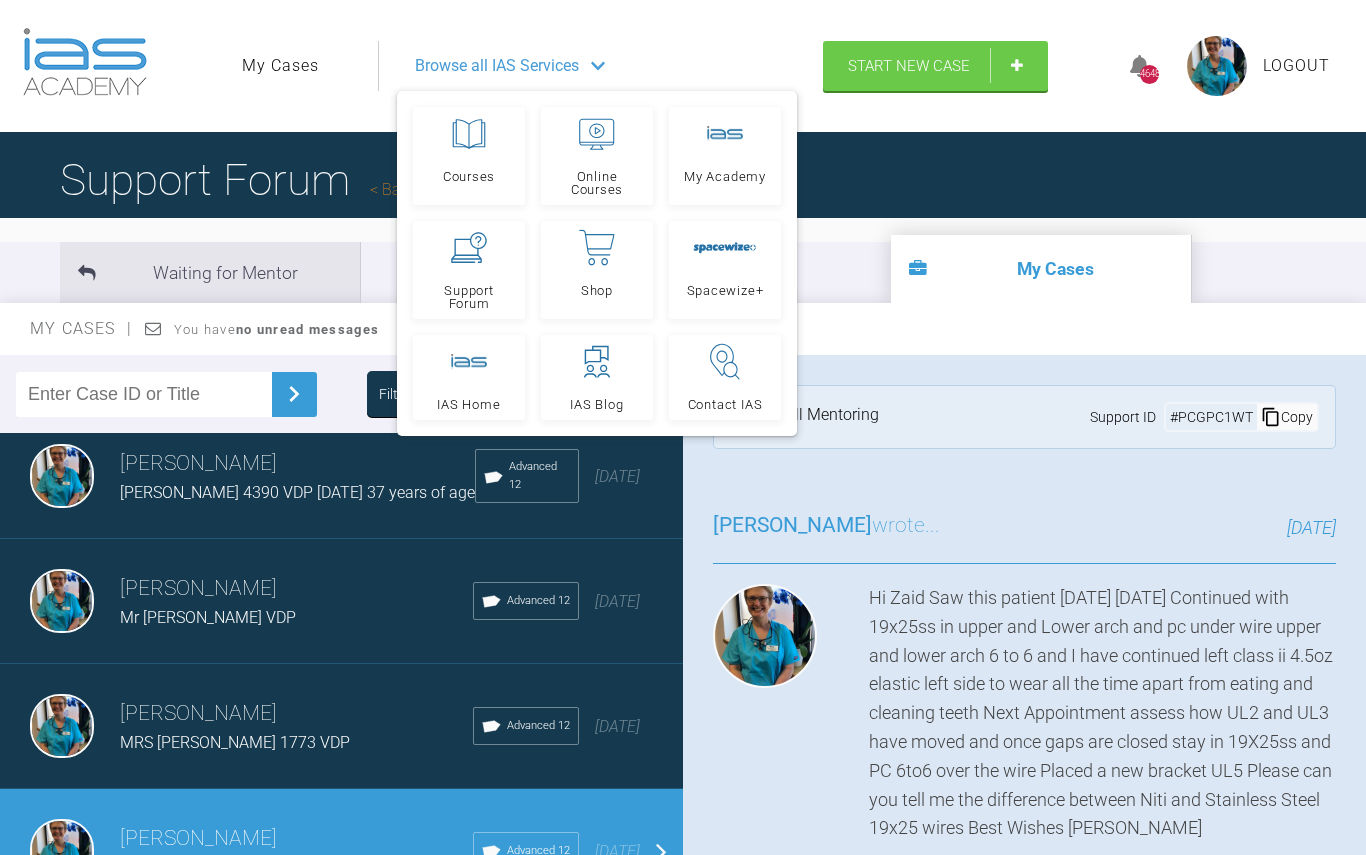 click on "Support Forum" at bounding box center [469, 270] 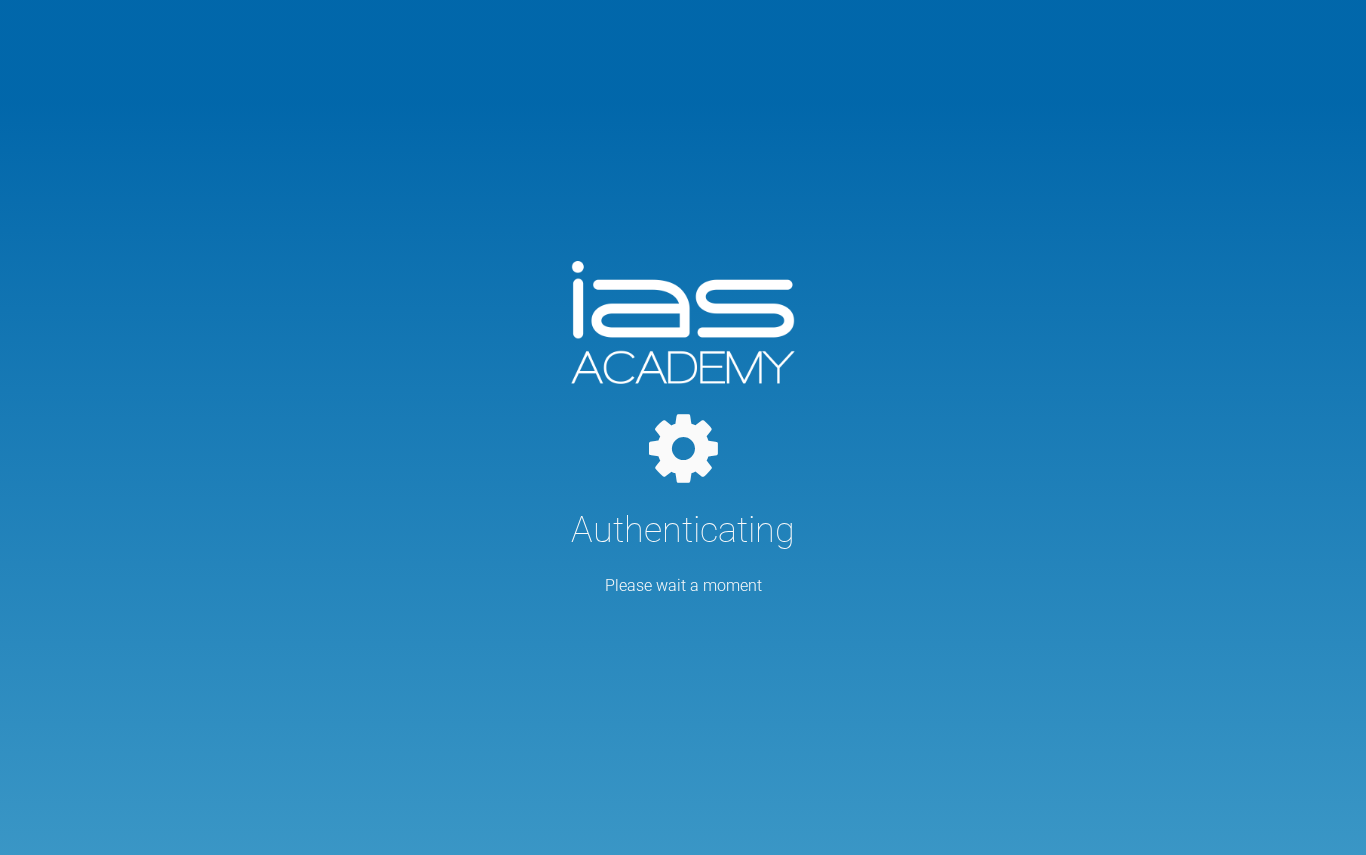 scroll, scrollTop: 0, scrollLeft: 0, axis: both 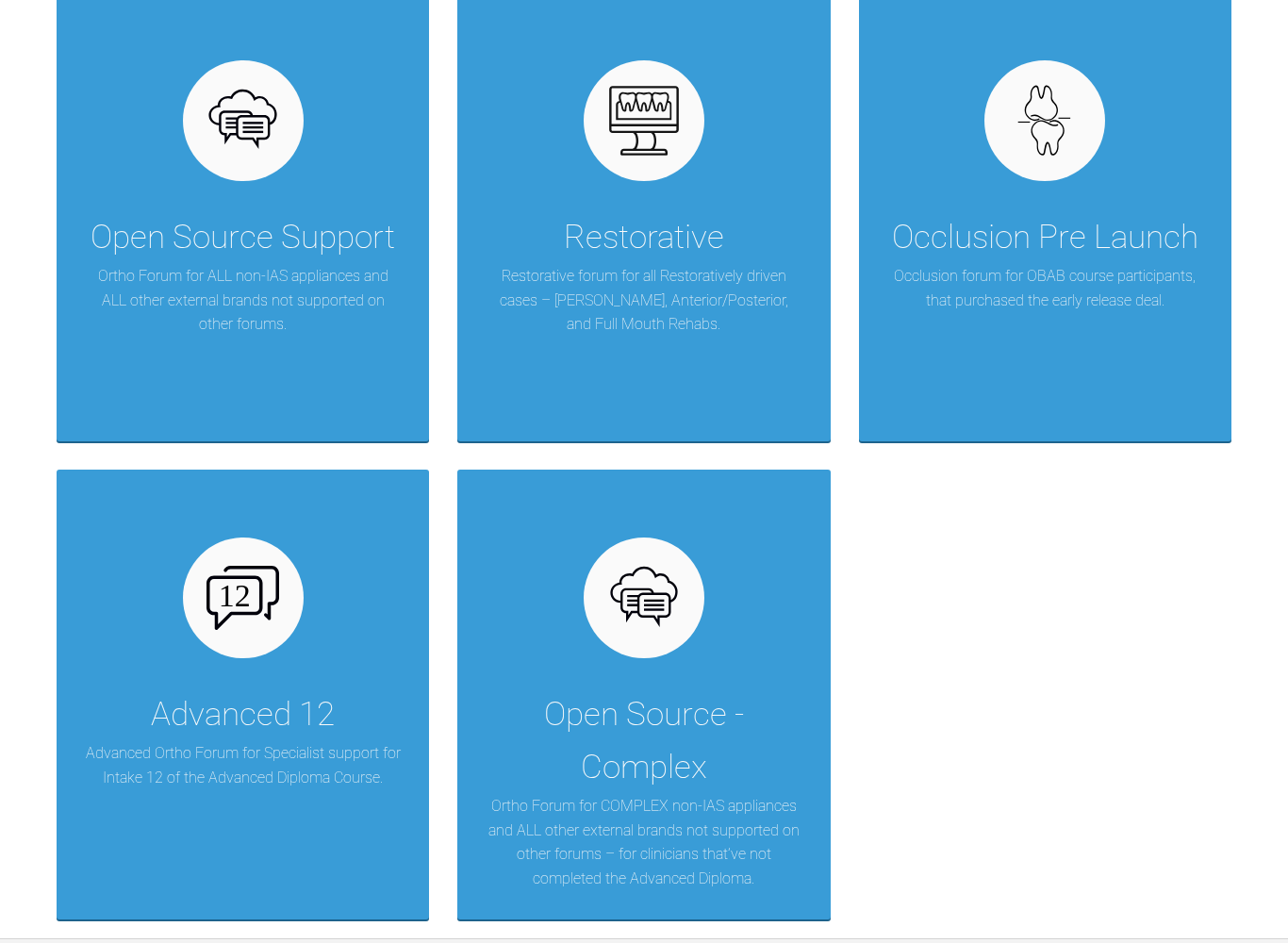 click on "Advanced 12 Advanced Ortho Forum for Specialist support for Intake 12 of the Advanced Diploma Course." at bounding box center [242, 694] 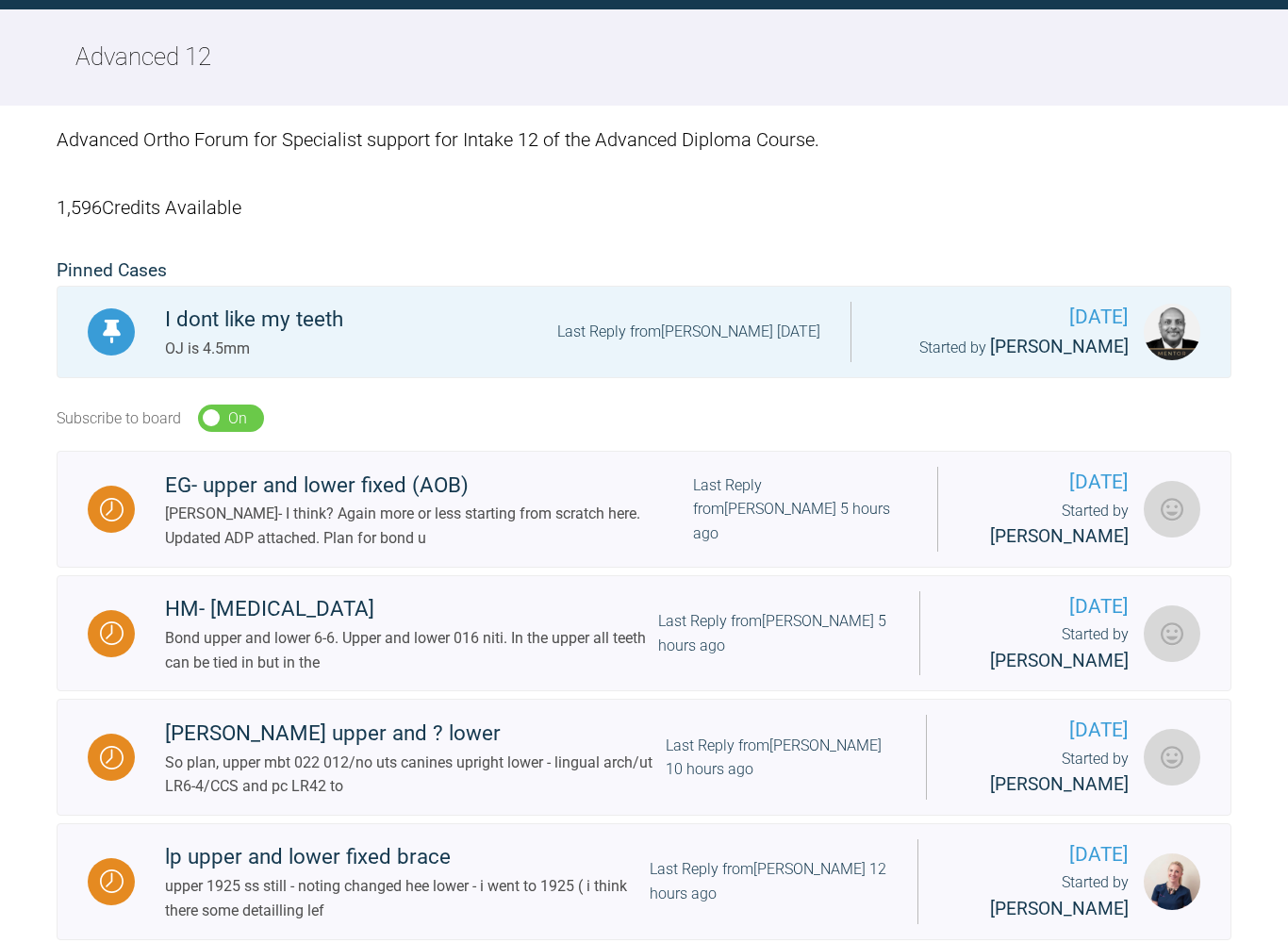 click at bounding box center (1172, 509) 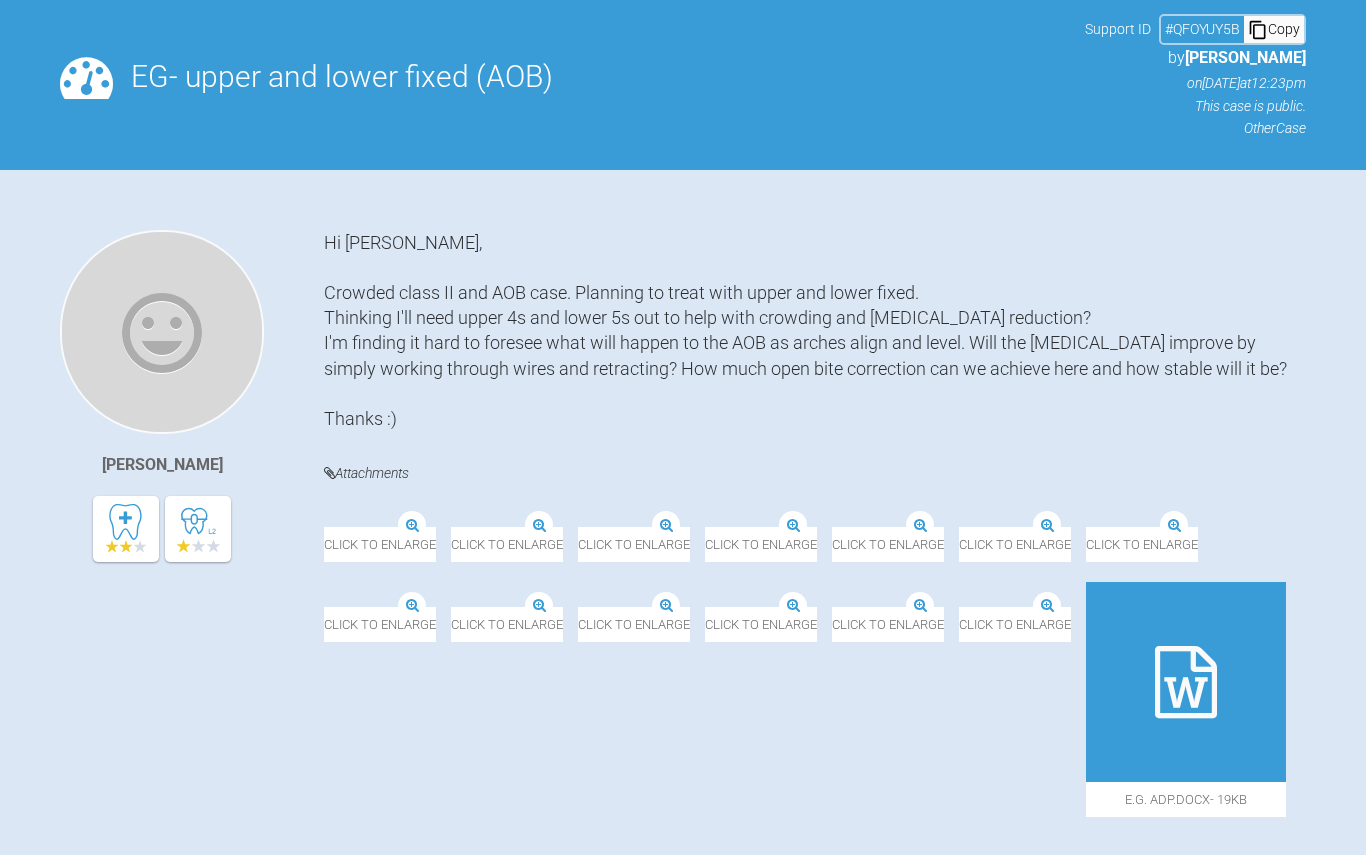 scroll, scrollTop: 0, scrollLeft: 0, axis: both 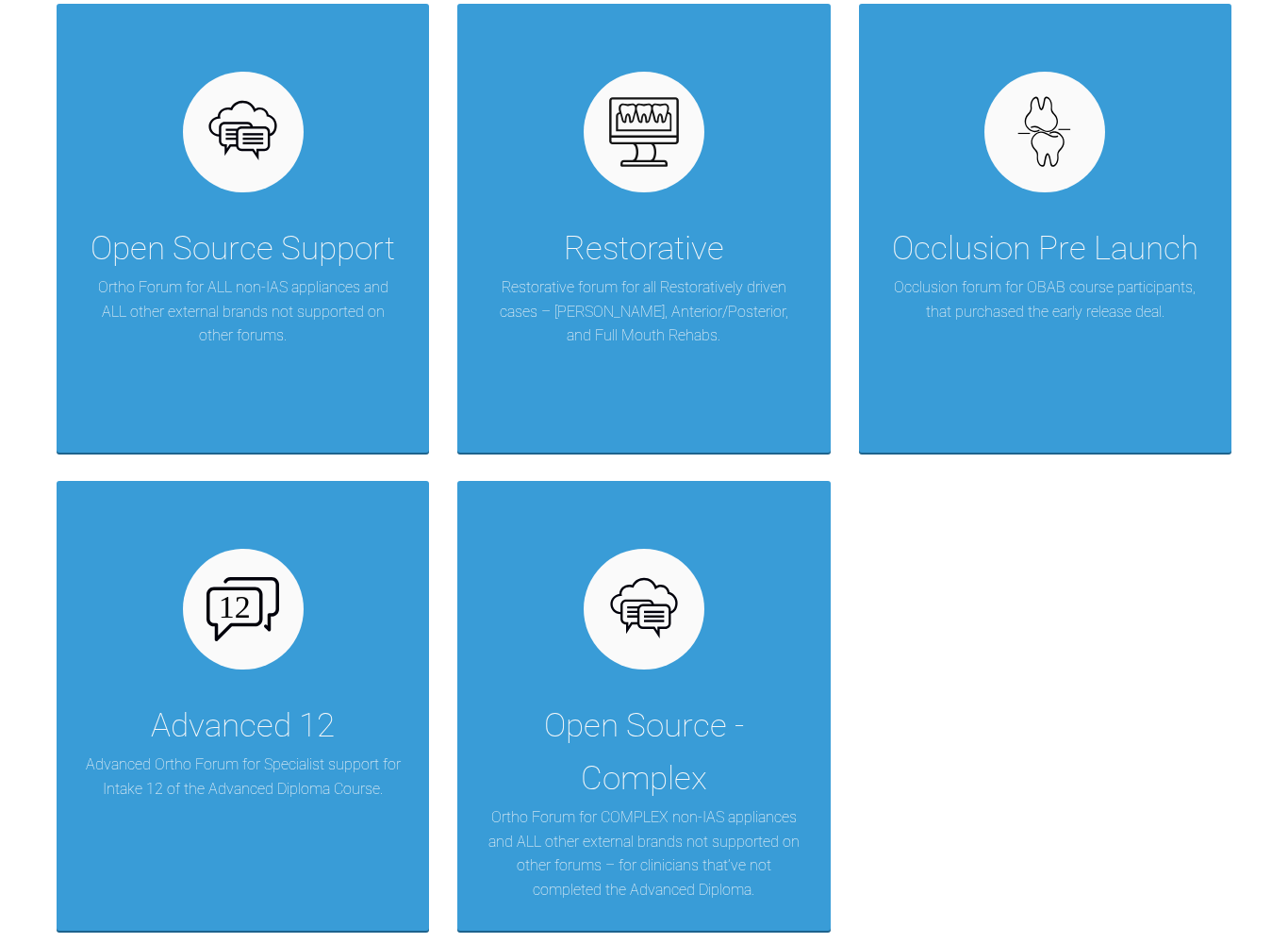 click on "Advanced 12 Advanced Ortho Forum for Specialist support for Intake 12 of the Advanced Diploma Course." at bounding box center [242, 705] 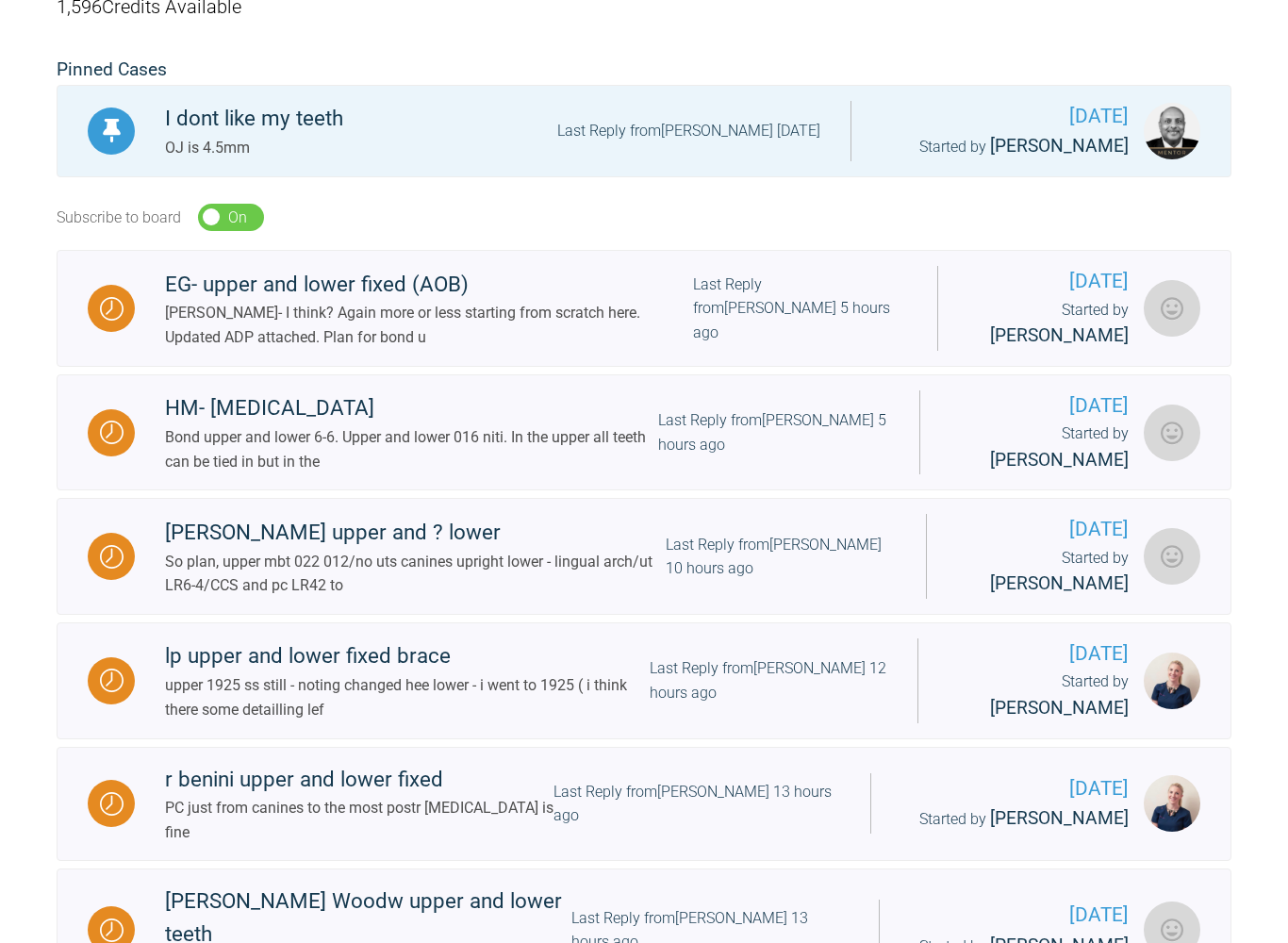 scroll, scrollTop: 405, scrollLeft: 0, axis: vertical 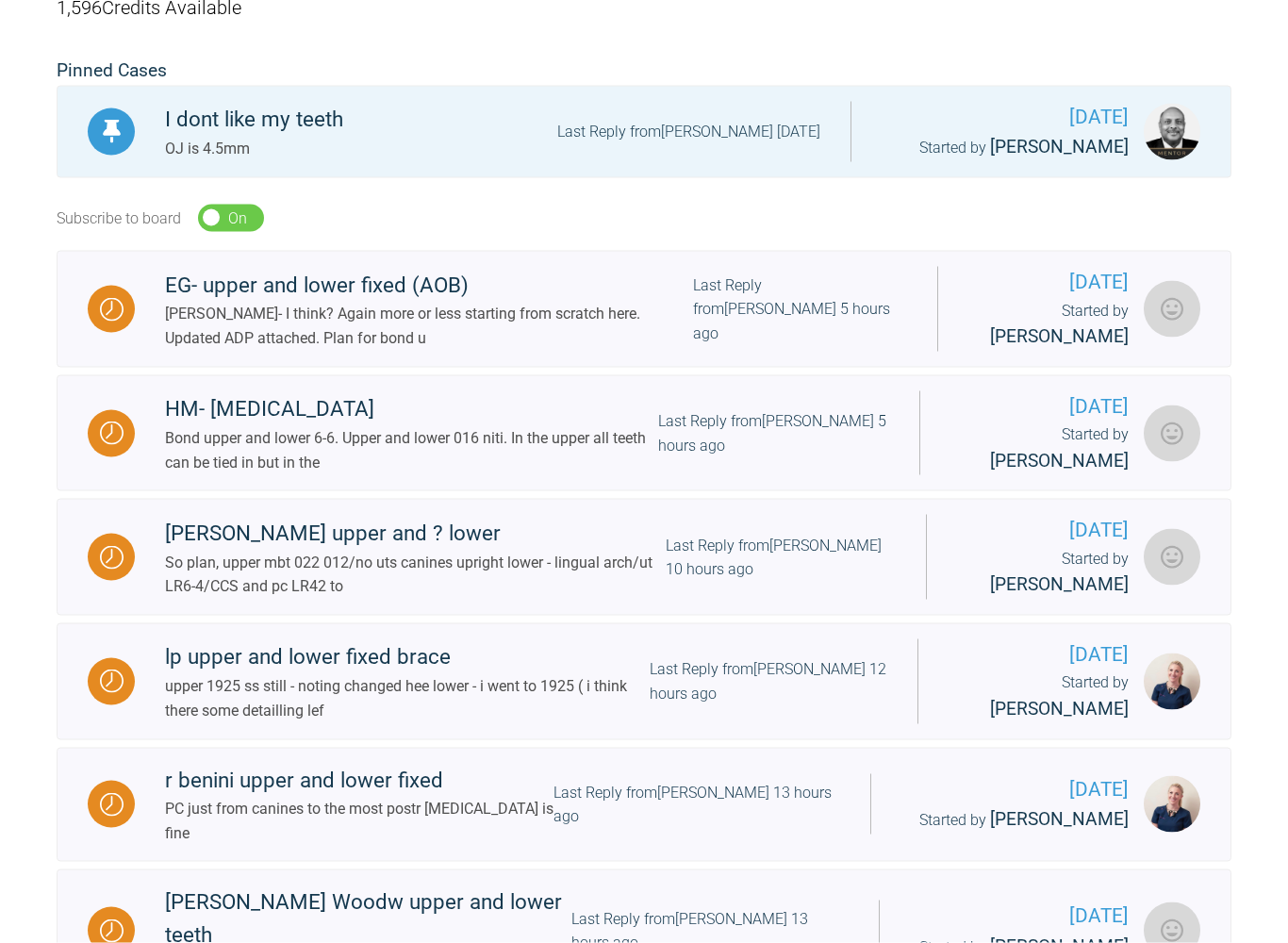 click at bounding box center [111, 433] 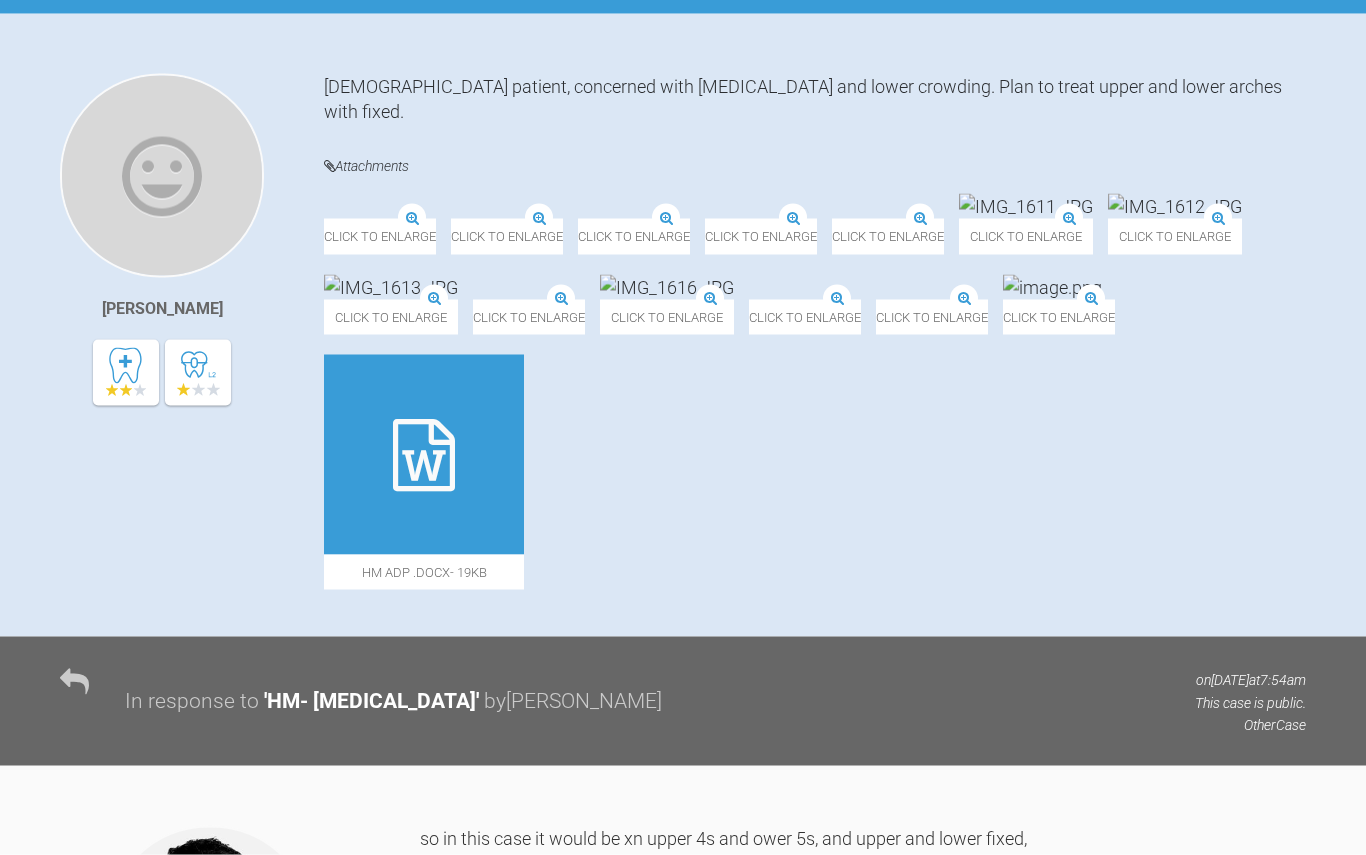 scroll, scrollTop: 393, scrollLeft: 0, axis: vertical 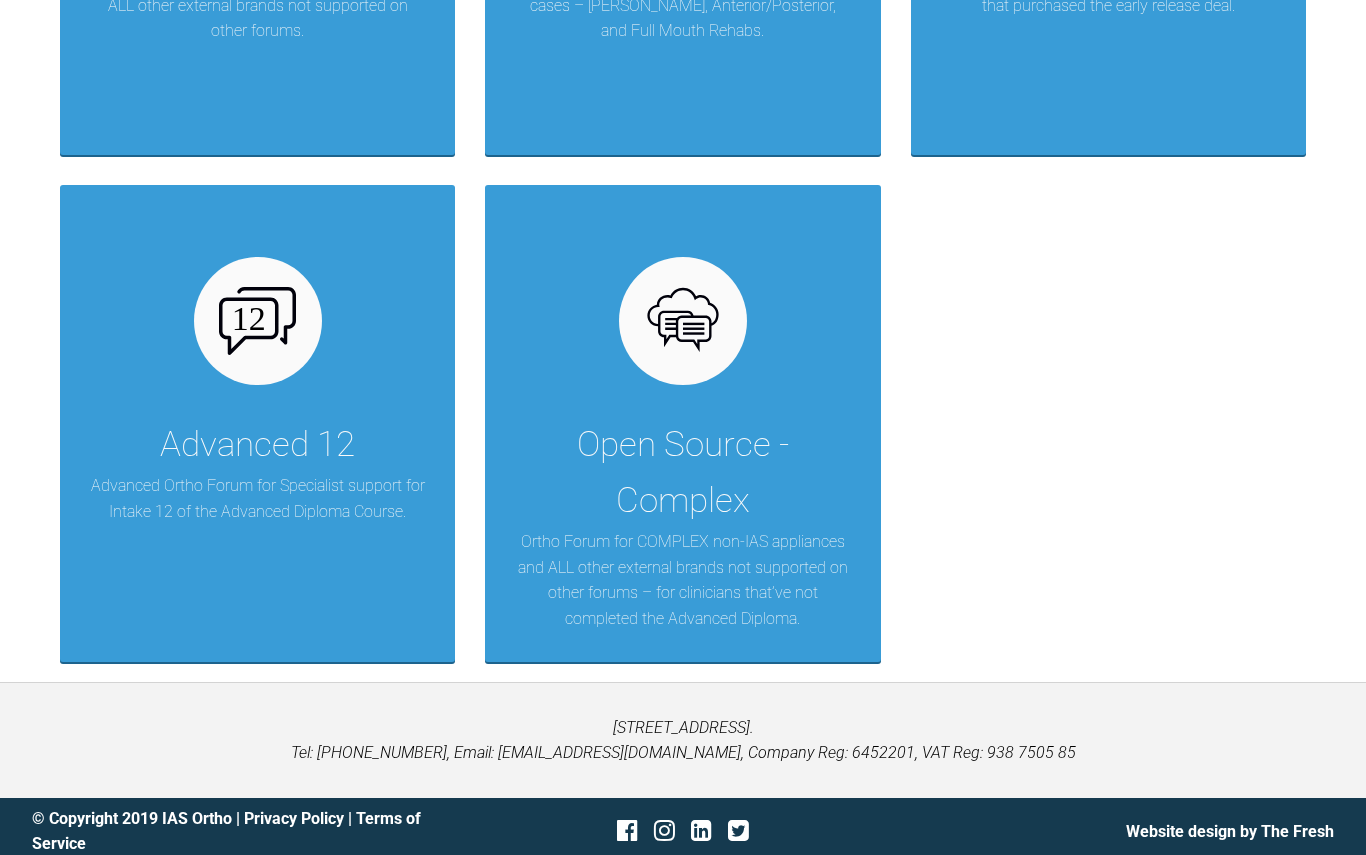click on "Advanced 12" at bounding box center [257, 445] 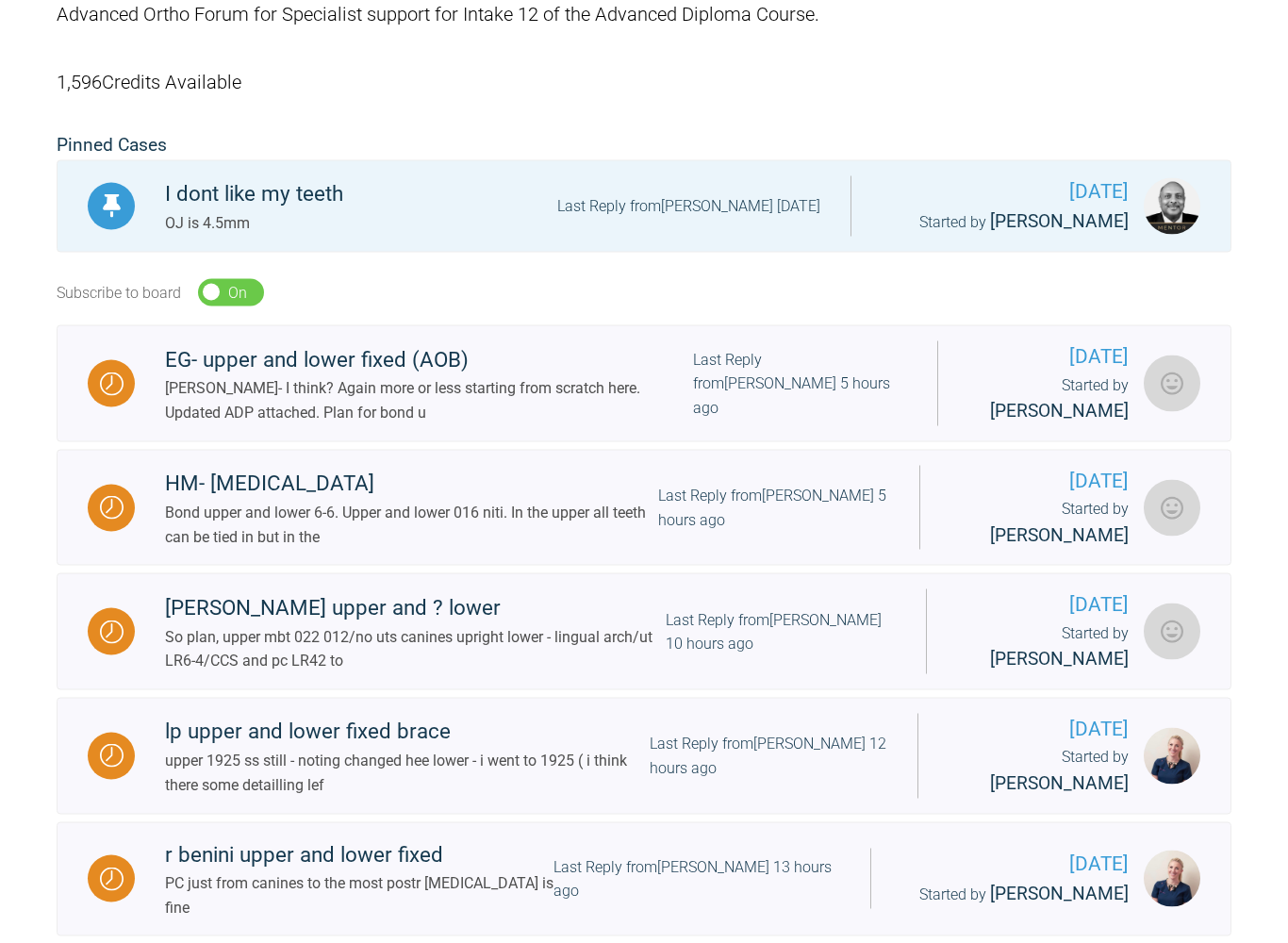 scroll, scrollTop: 344, scrollLeft: 0, axis: vertical 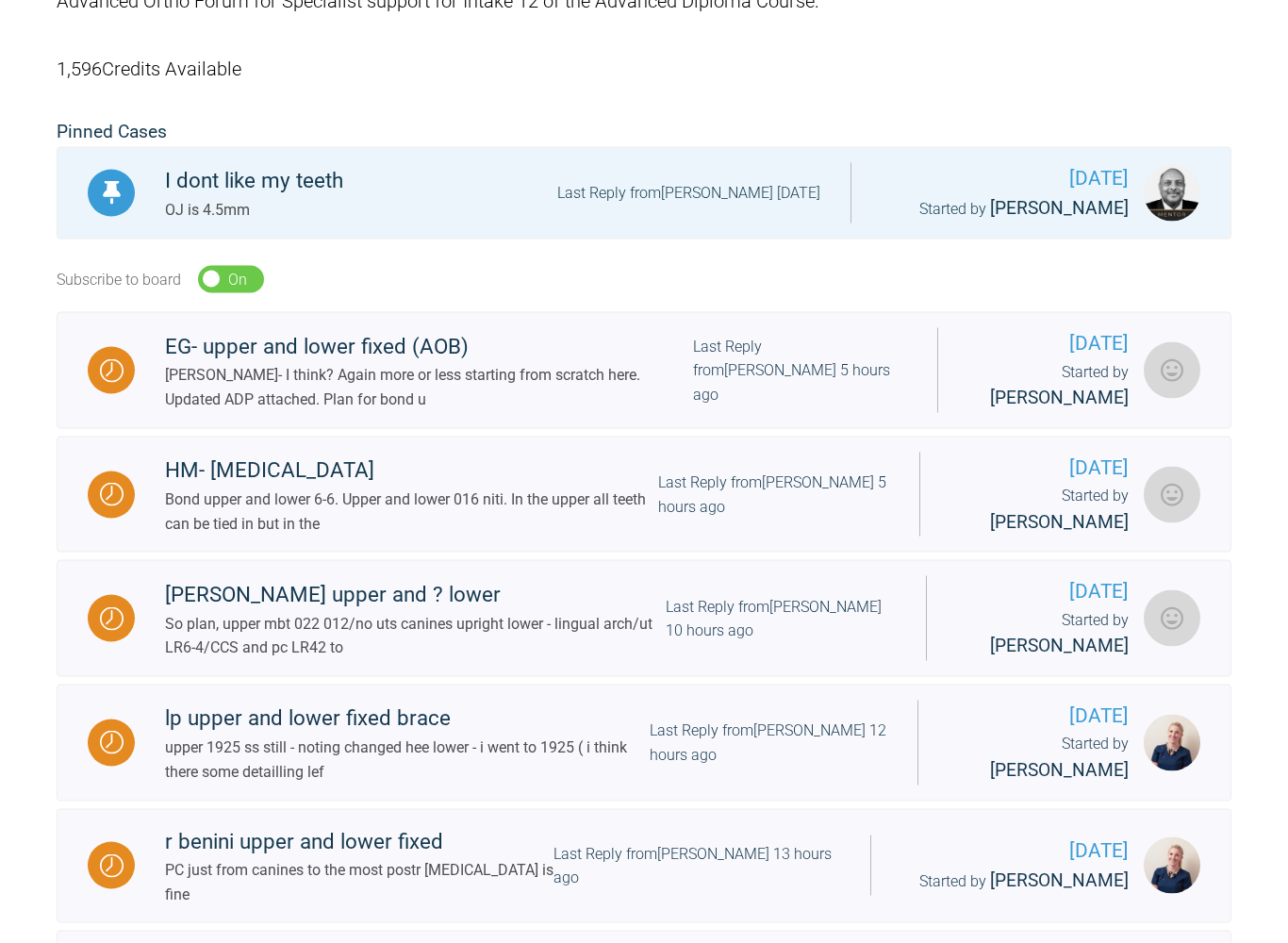 click at bounding box center [111, 494] 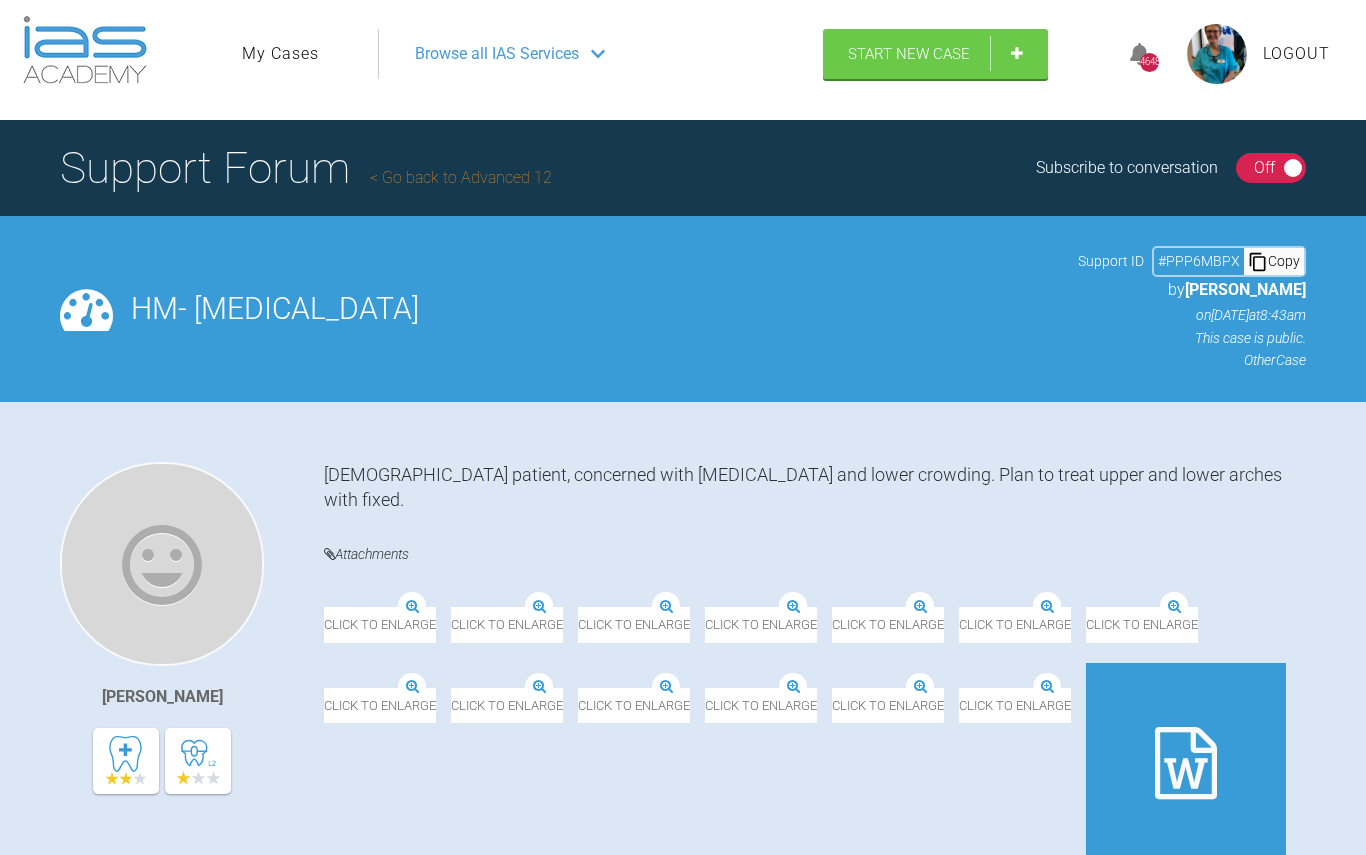 scroll, scrollTop: 3, scrollLeft: 0, axis: vertical 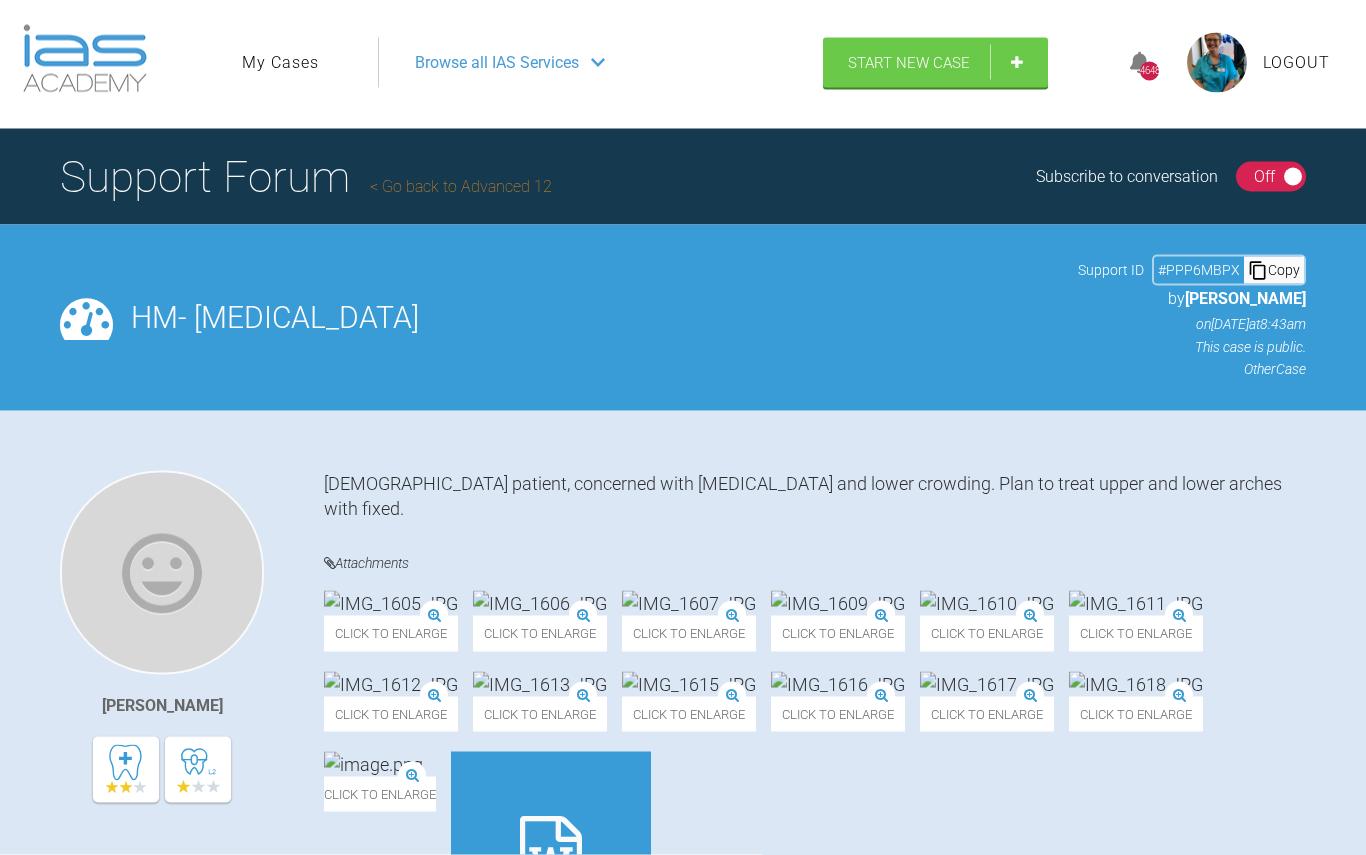 click on "On Off" at bounding box center (1271, 177) 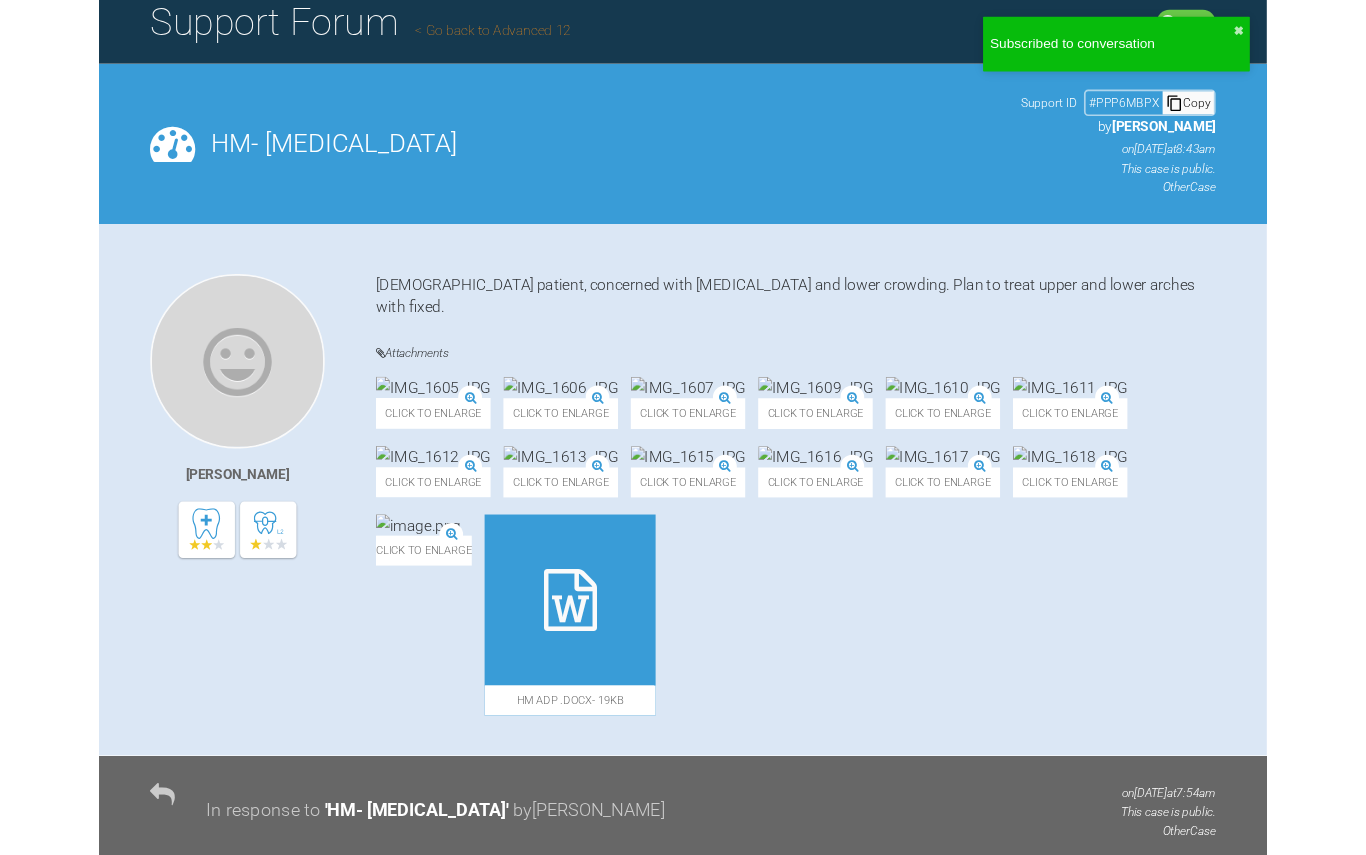 scroll, scrollTop: 0, scrollLeft: 0, axis: both 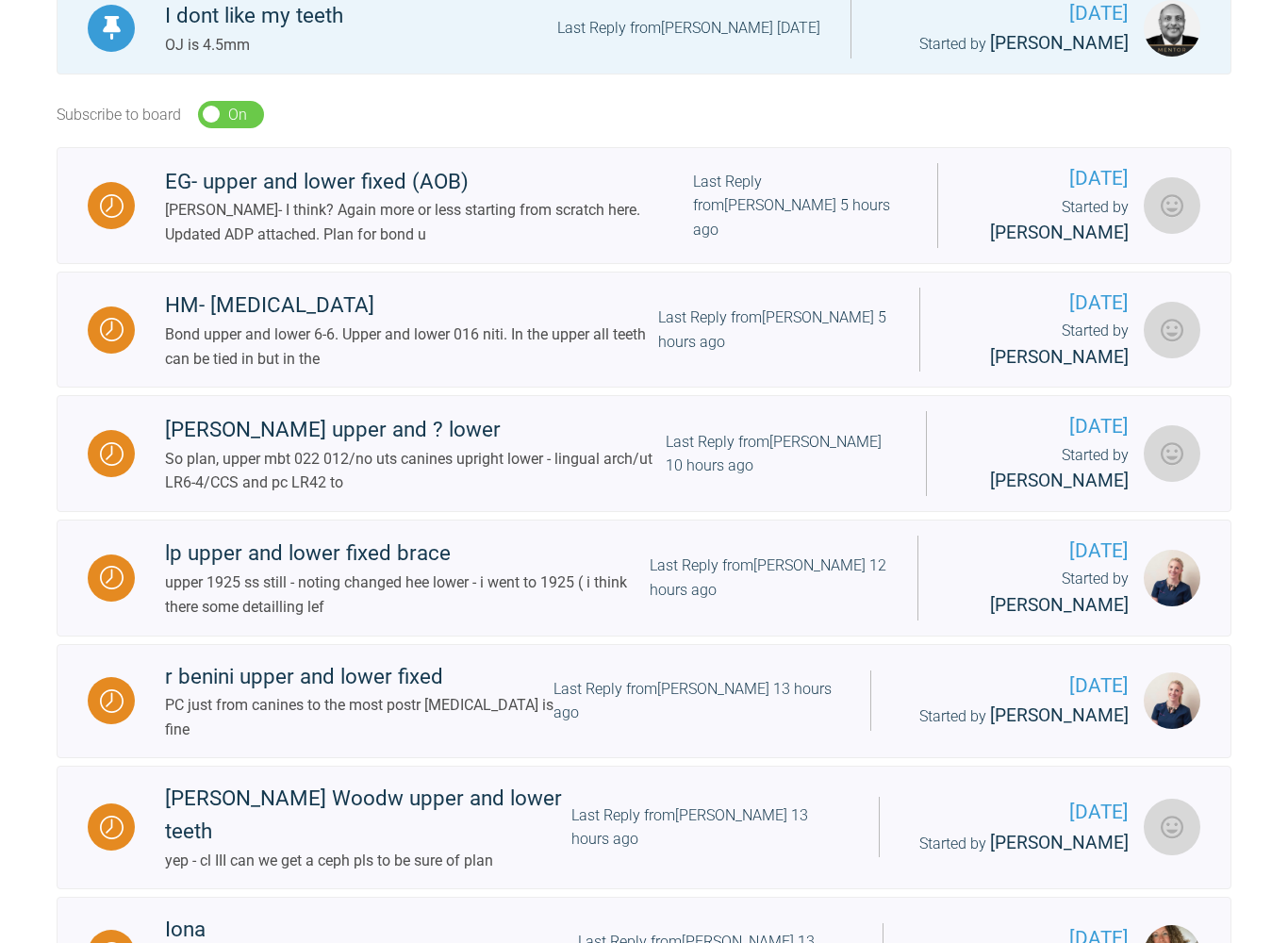 click at bounding box center (111, 454) 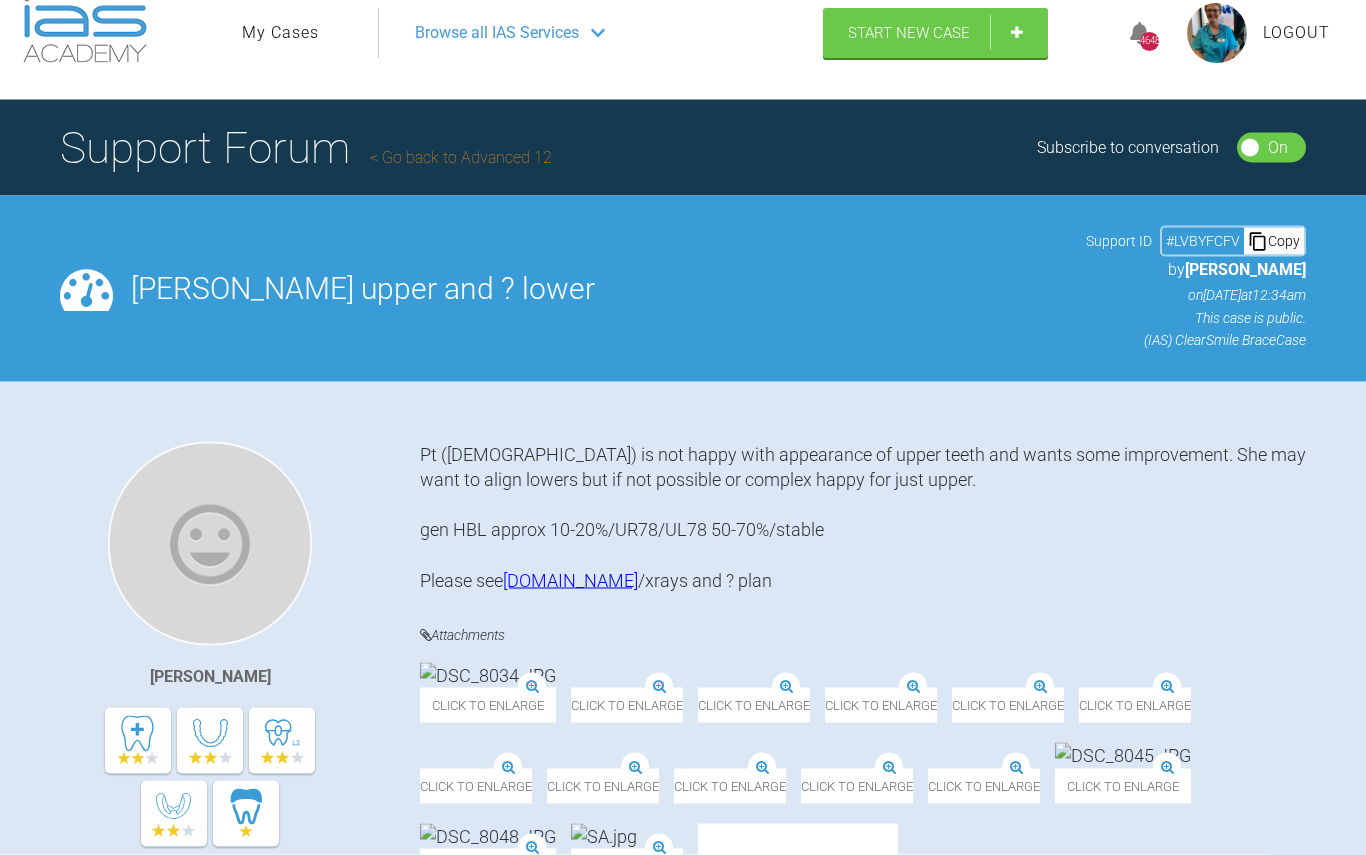 scroll, scrollTop: 0, scrollLeft: 0, axis: both 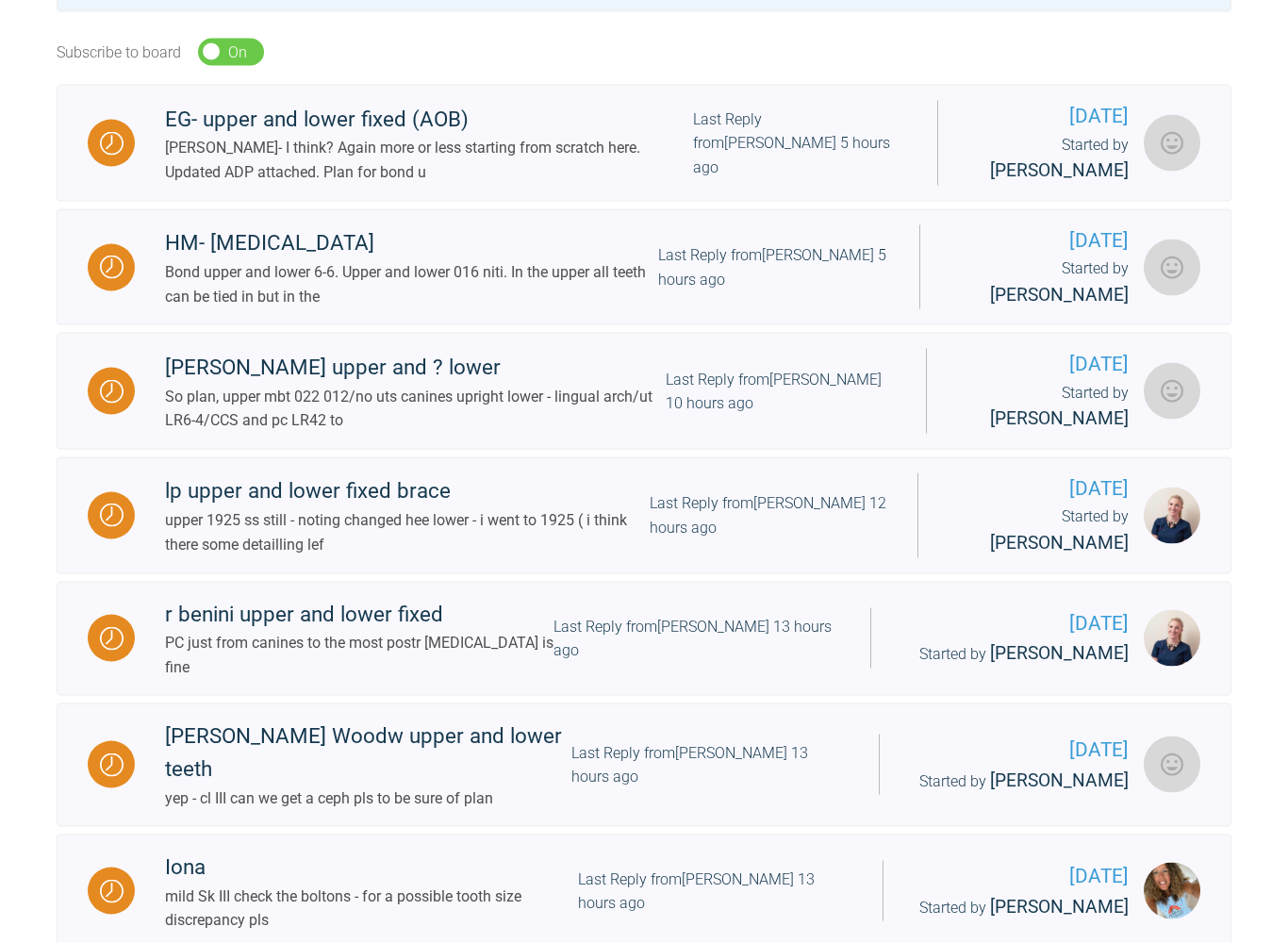 click on "lp upper and lower fixed brace upper 1925 ss still - noting changed hee
lower - i went to 1925 ( i think there some detailling lef Last Reply from  Olivia Nixon   12 hours ago" at bounding box center (503, 515) 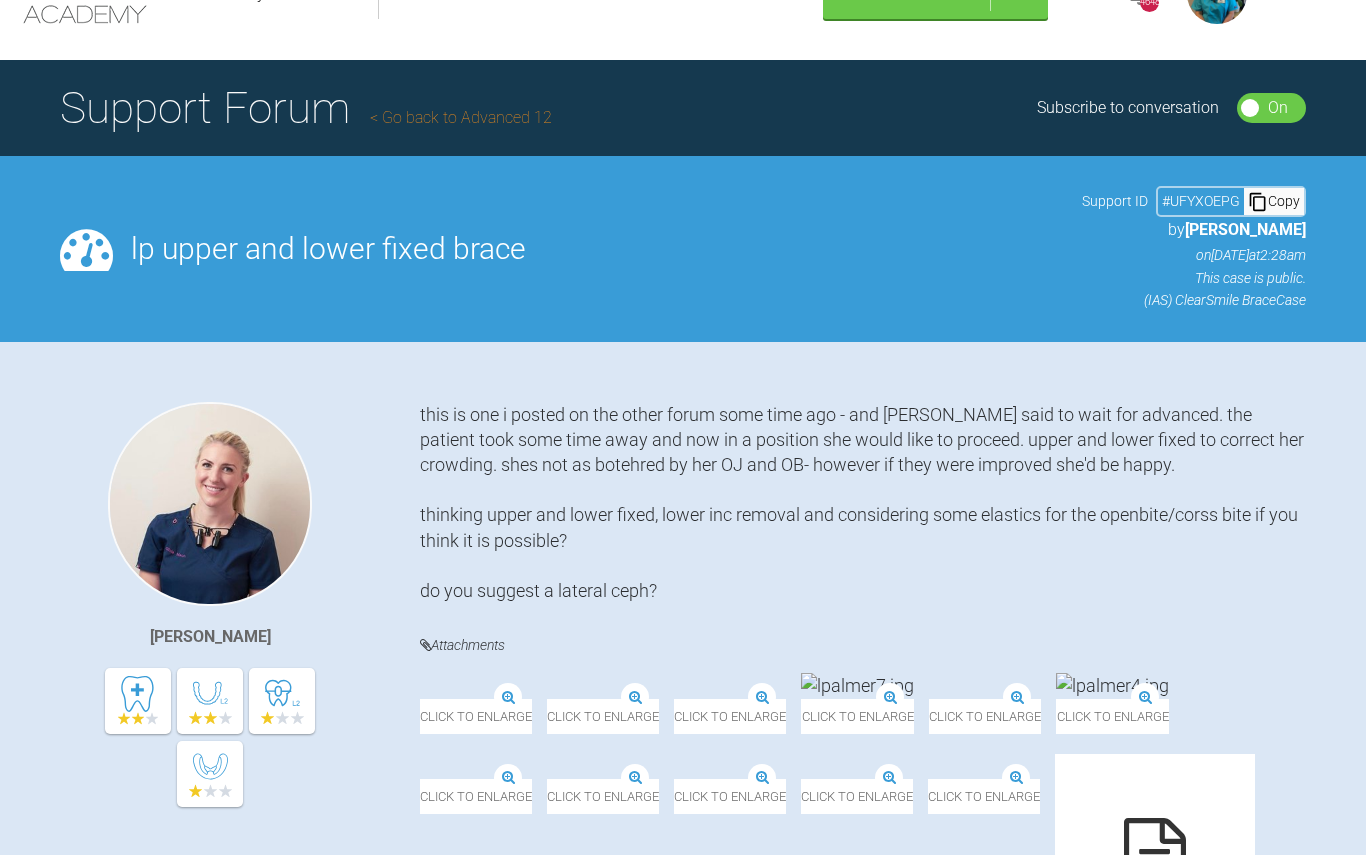 scroll, scrollTop: 0, scrollLeft: 0, axis: both 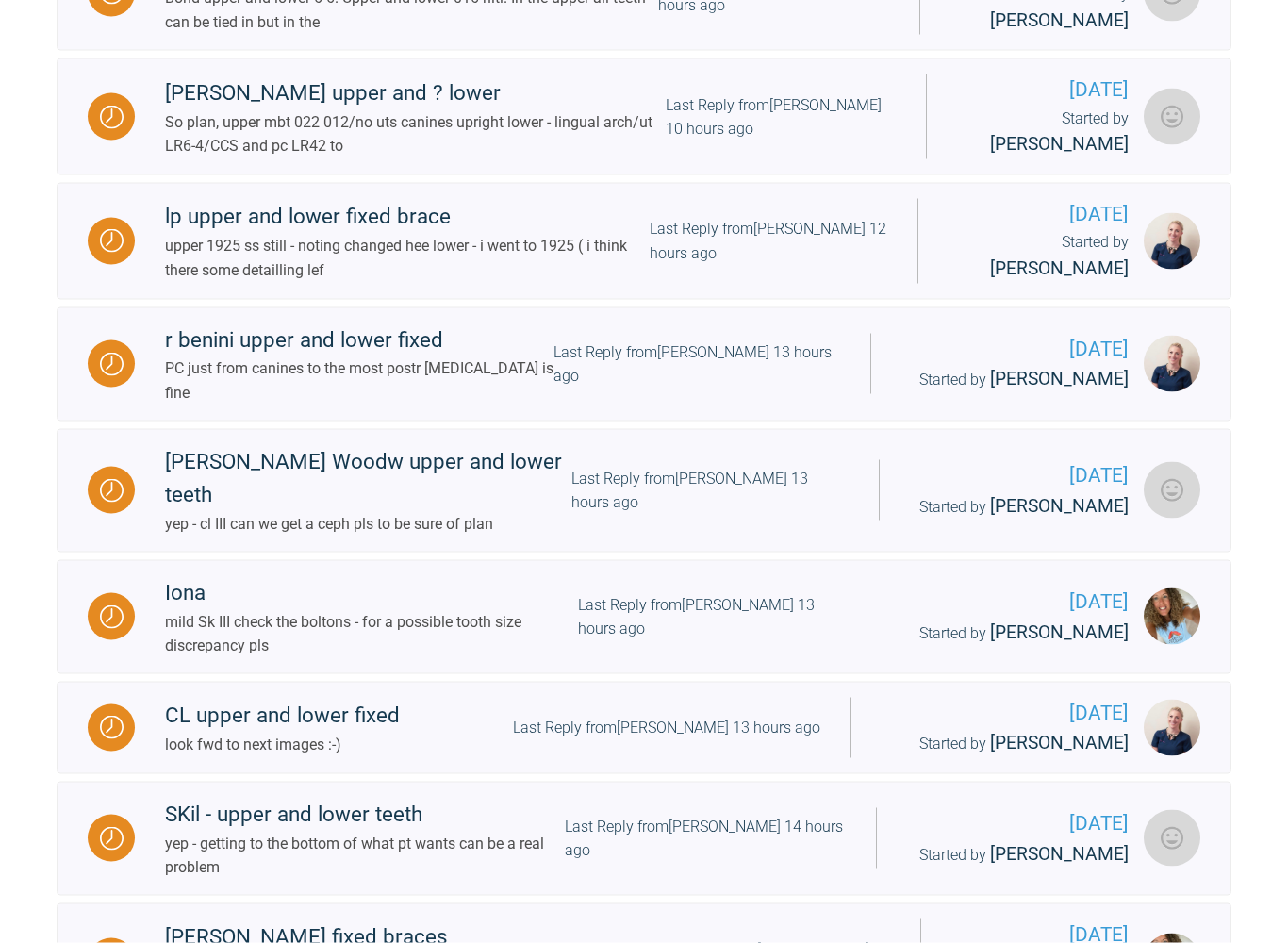 click at bounding box center (111, 364) 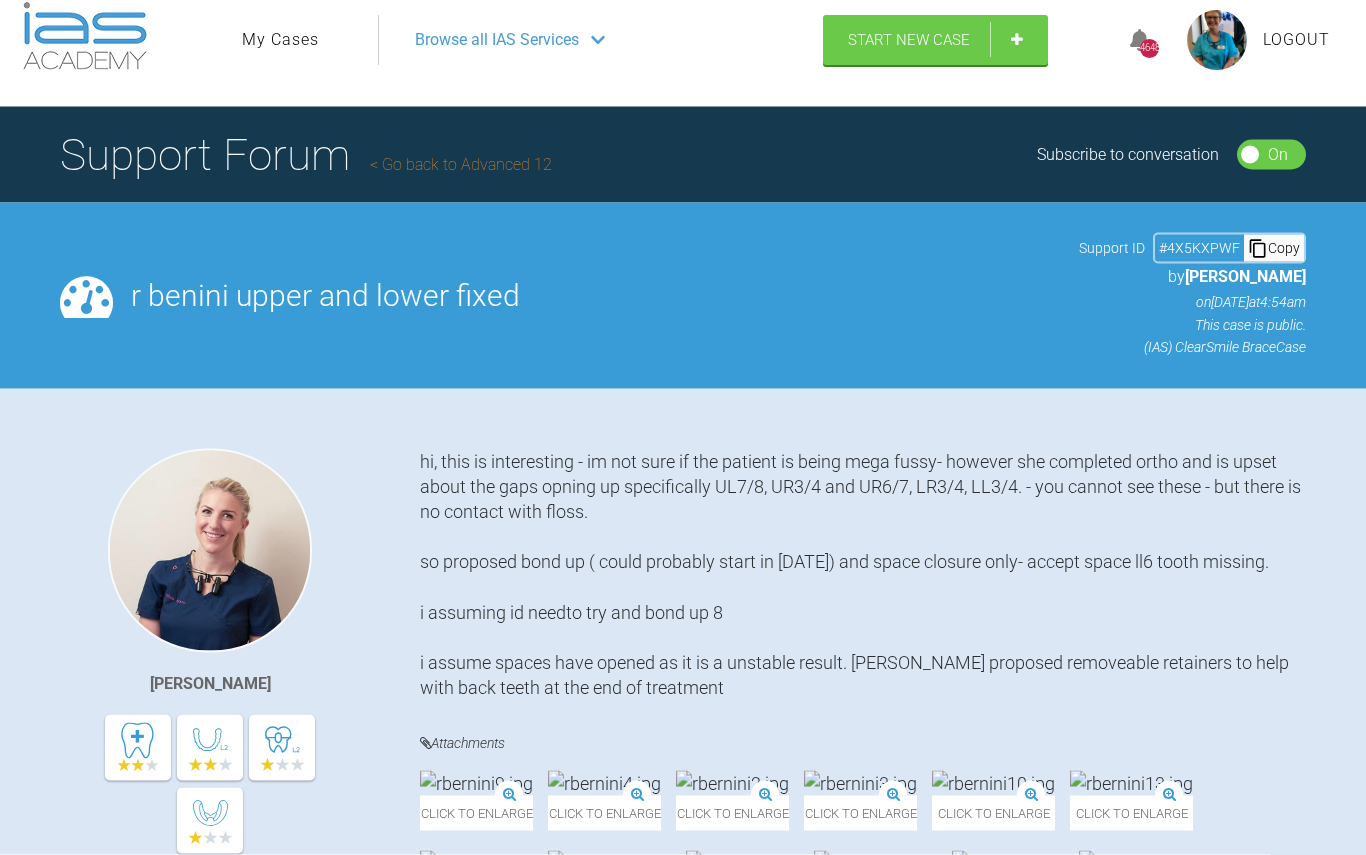 scroll, scrollTop: 0, scrollLeft: 0, axis: both 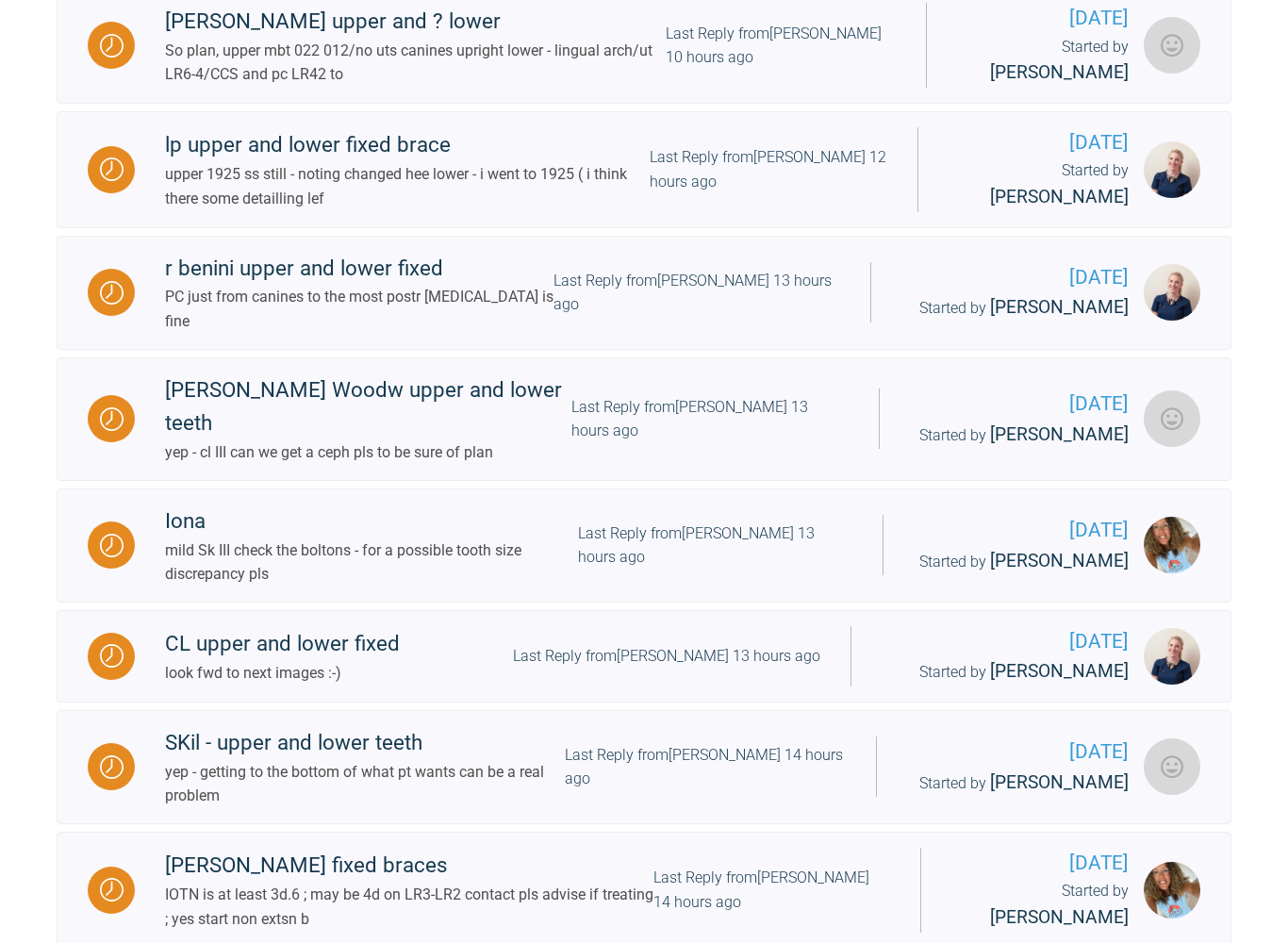 click at bounding box center [111, 419] 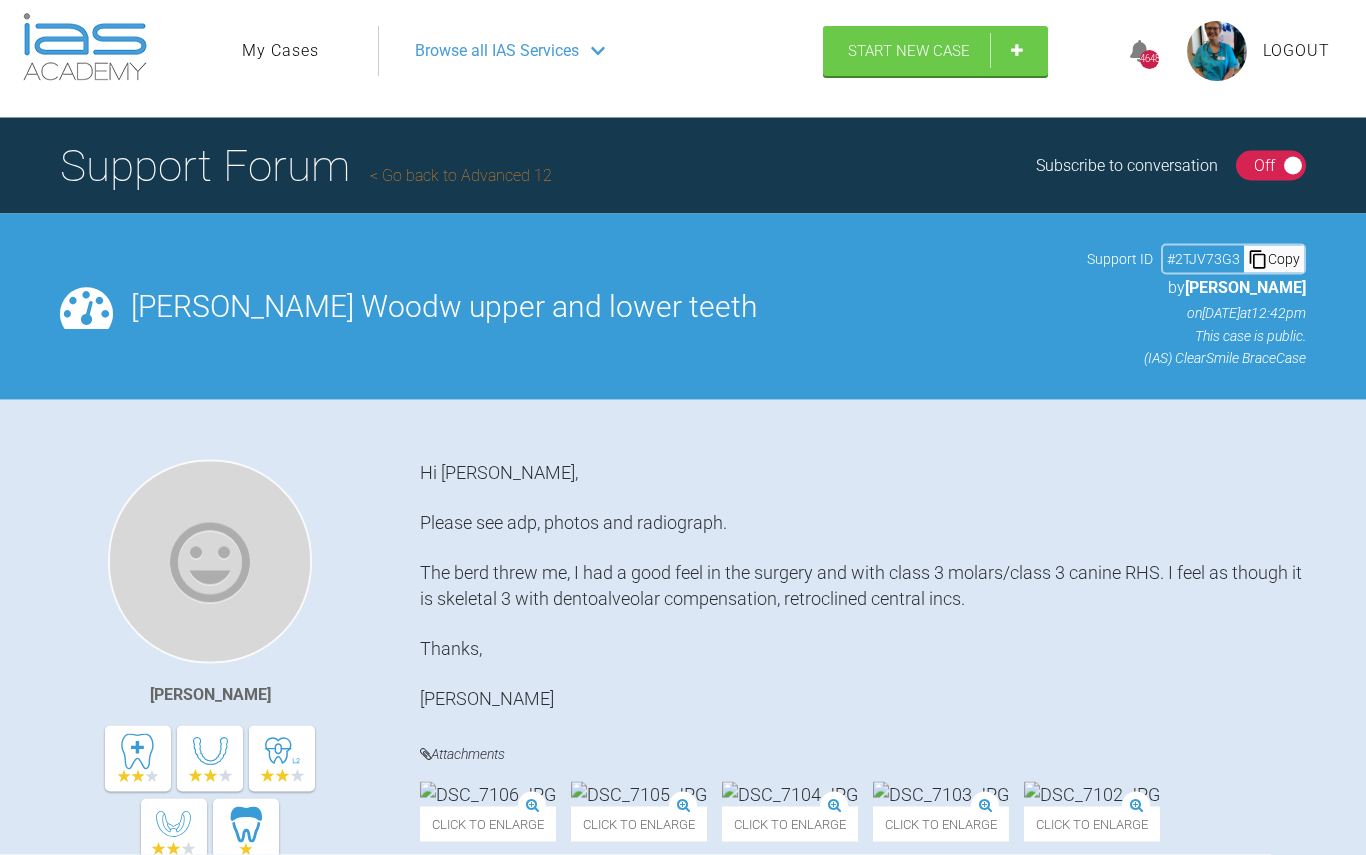 scroll, scrollTop: 0, scrollLeft: 0, axis: both 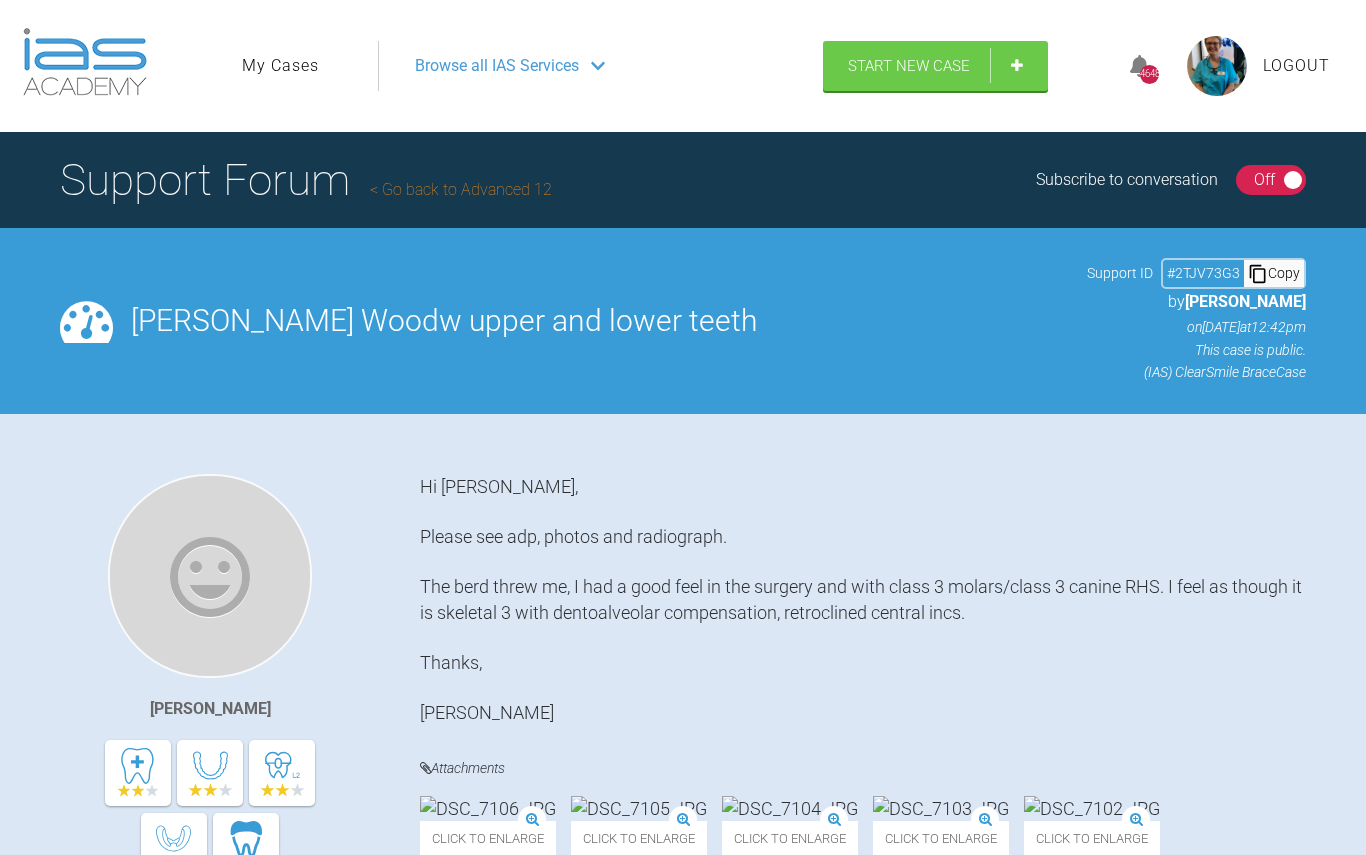 click on "On Off" at bounding box center [1271, 180] 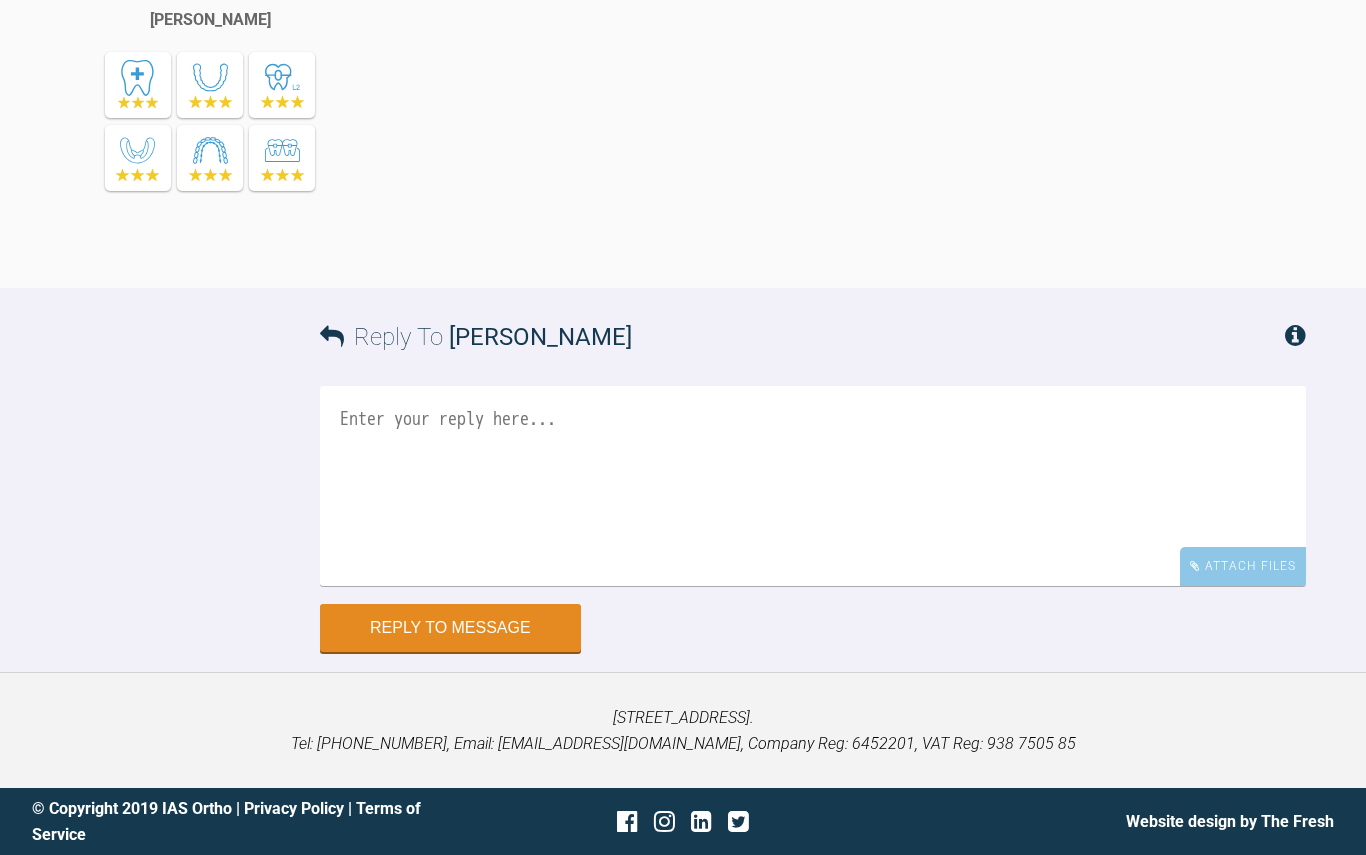 scroll, scrollTop: 2042, scrollLeft: 0, axis: vertical 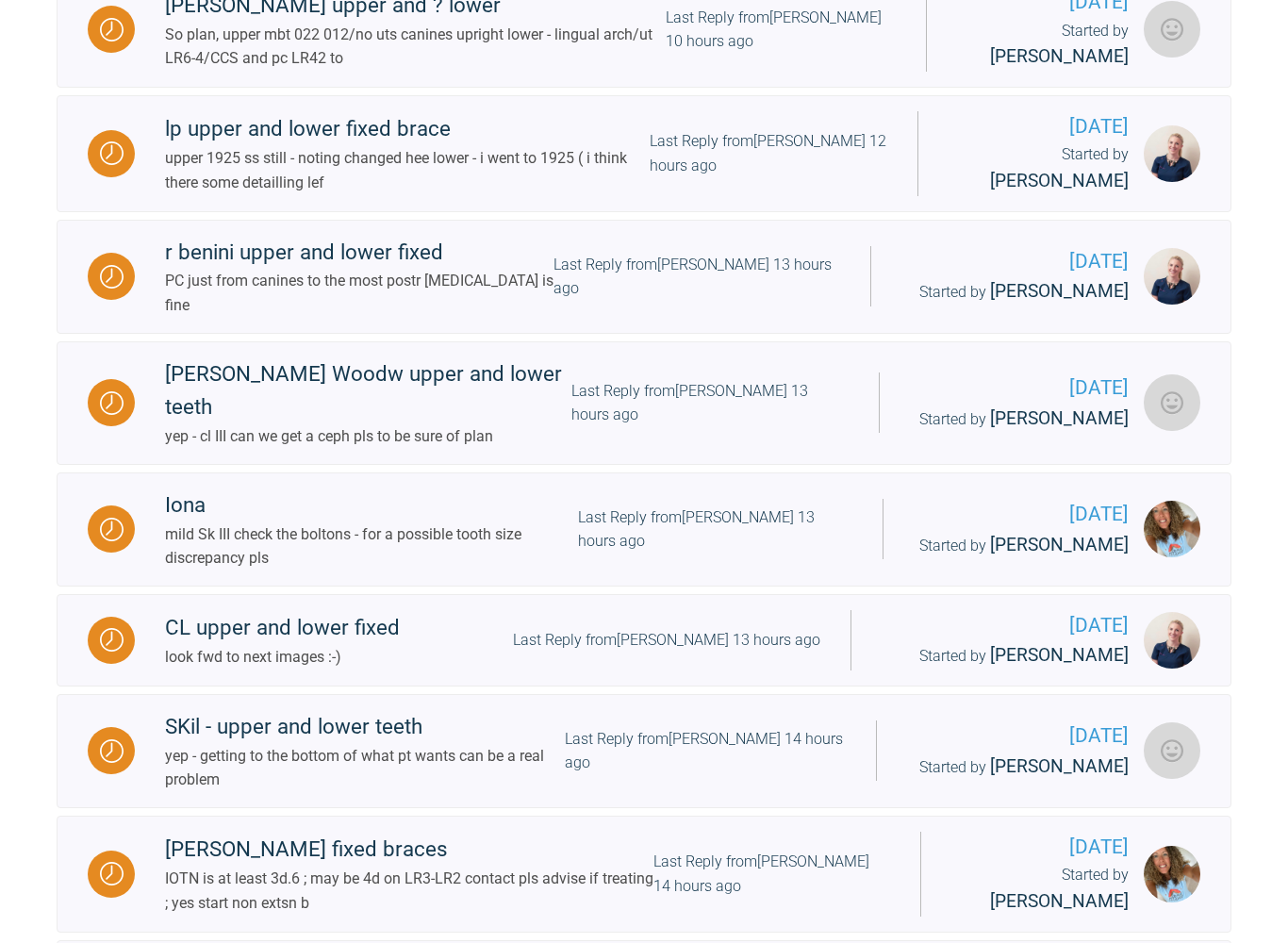 click at bounding box center (111, 529) 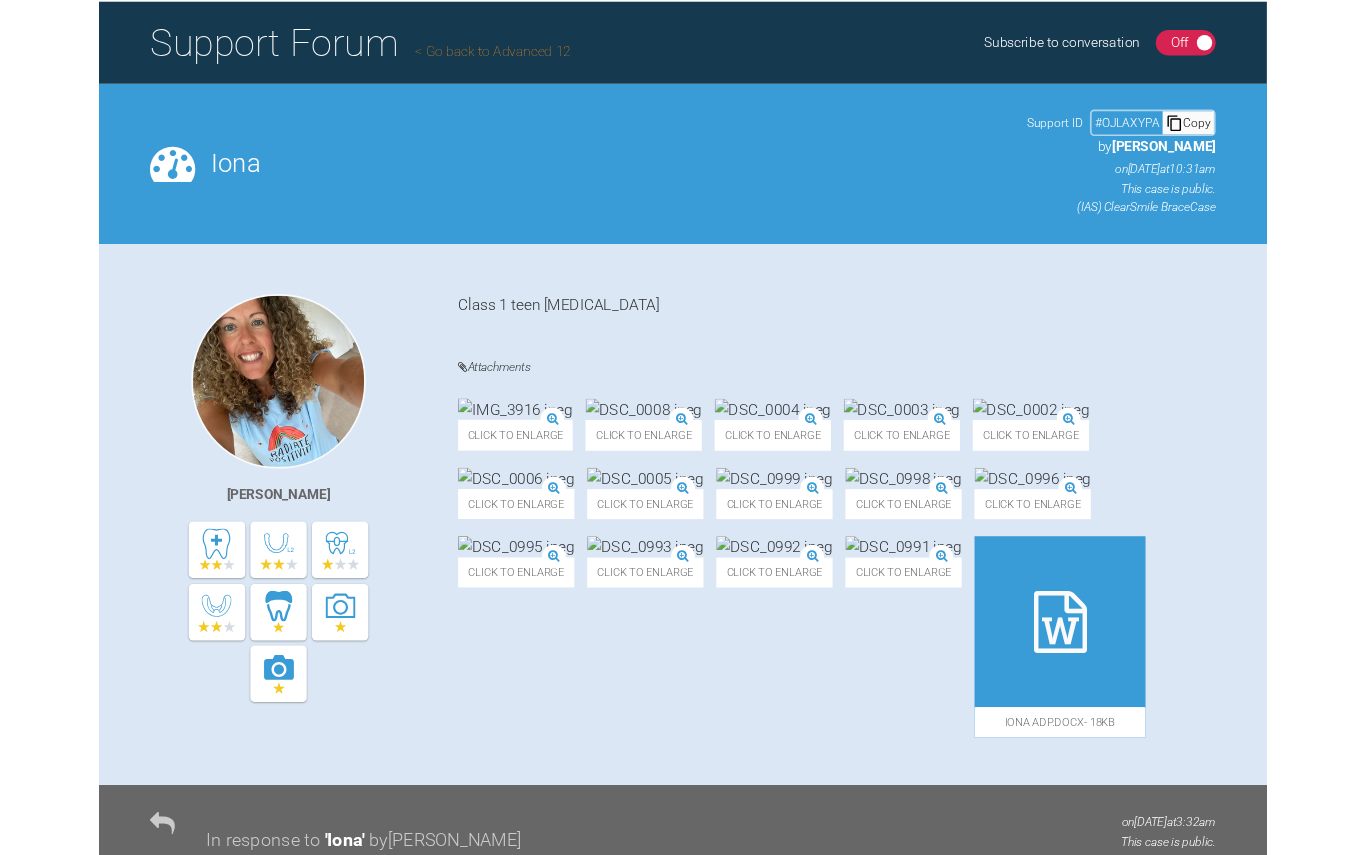 scroll, scrollTop: 0, scrollLeft: 0, axis: both 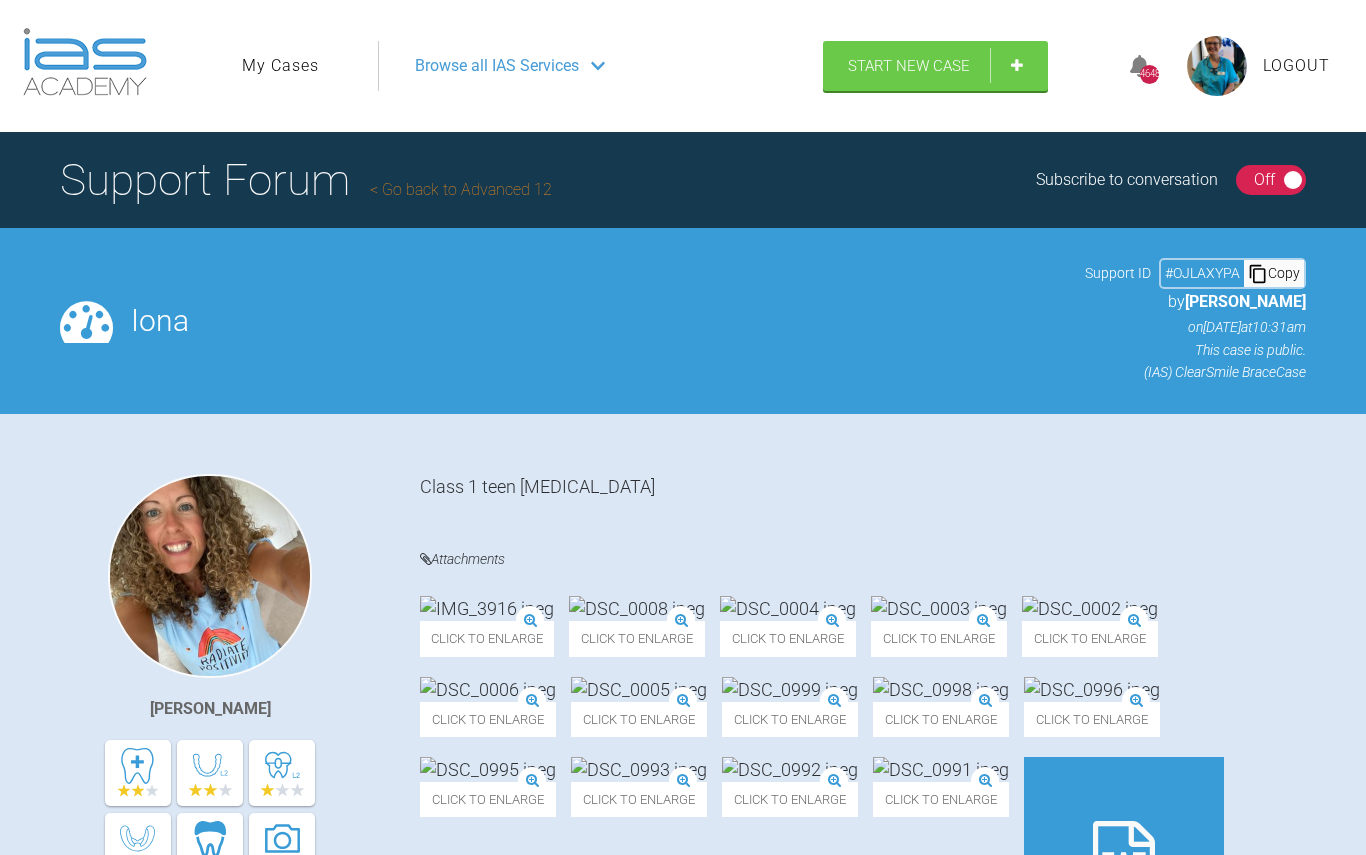 click on "On Off" at bounding box center [1271, 180] 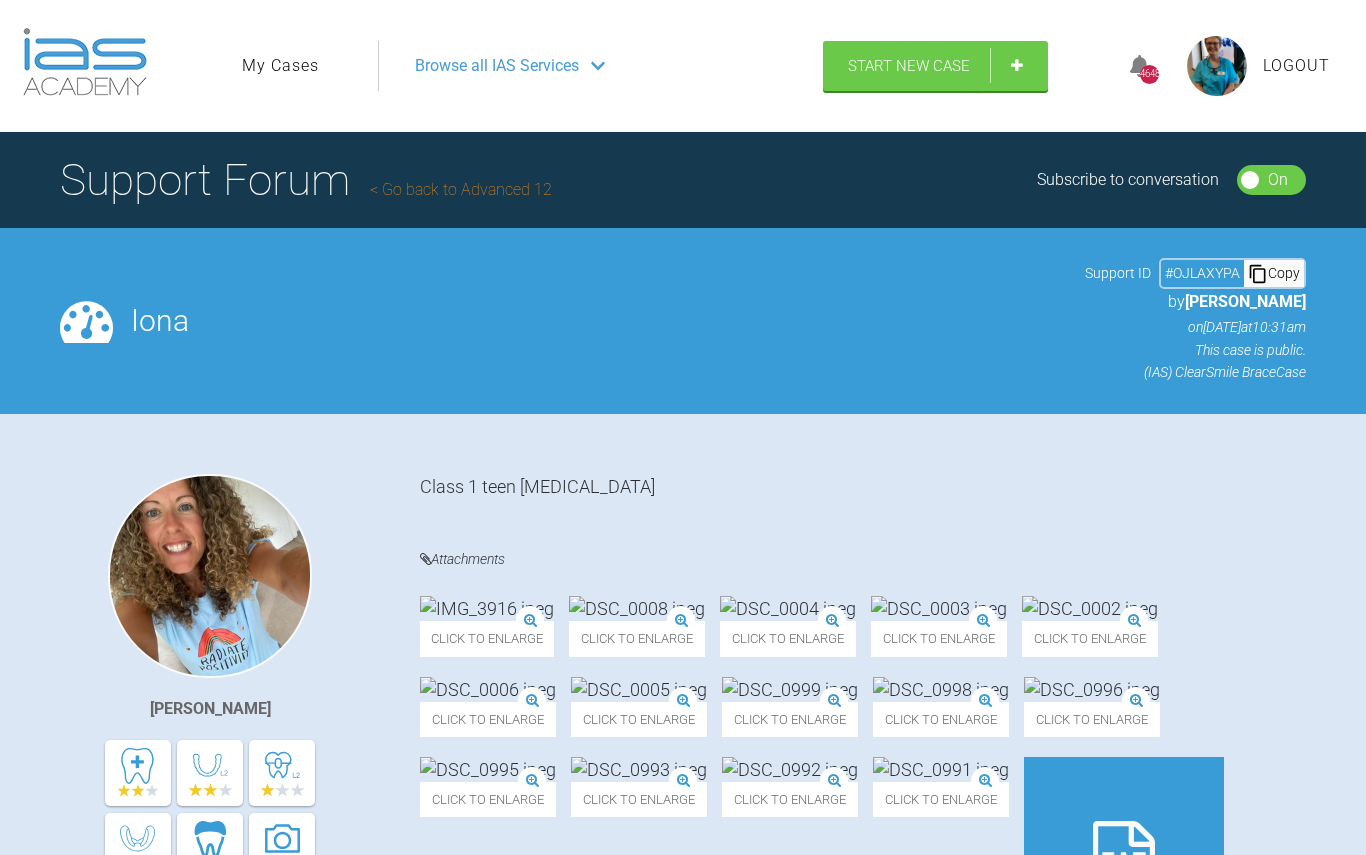 click on "On" at bounding box center [1278, 180] 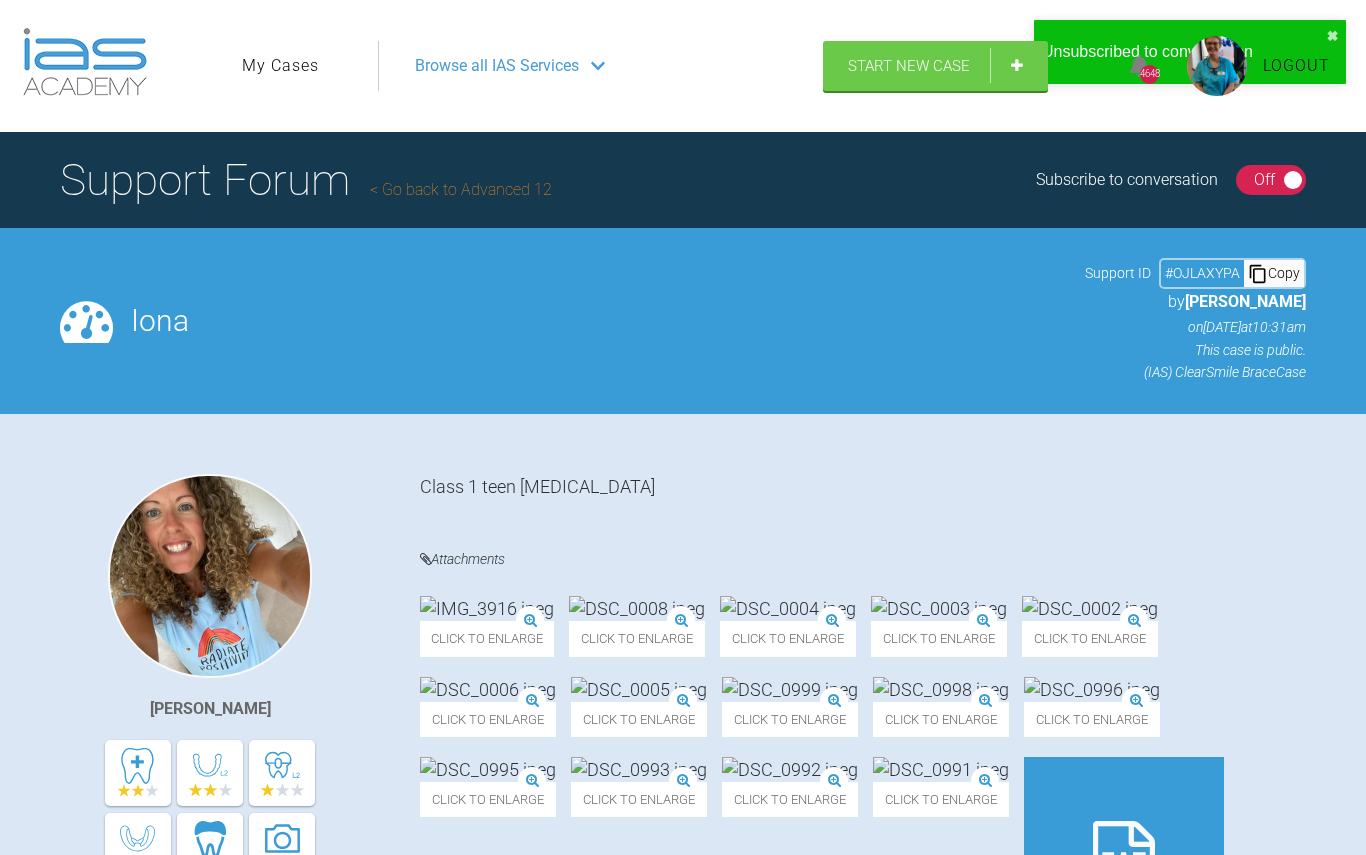 click on "On Off" at bounding box center (1271, 180) 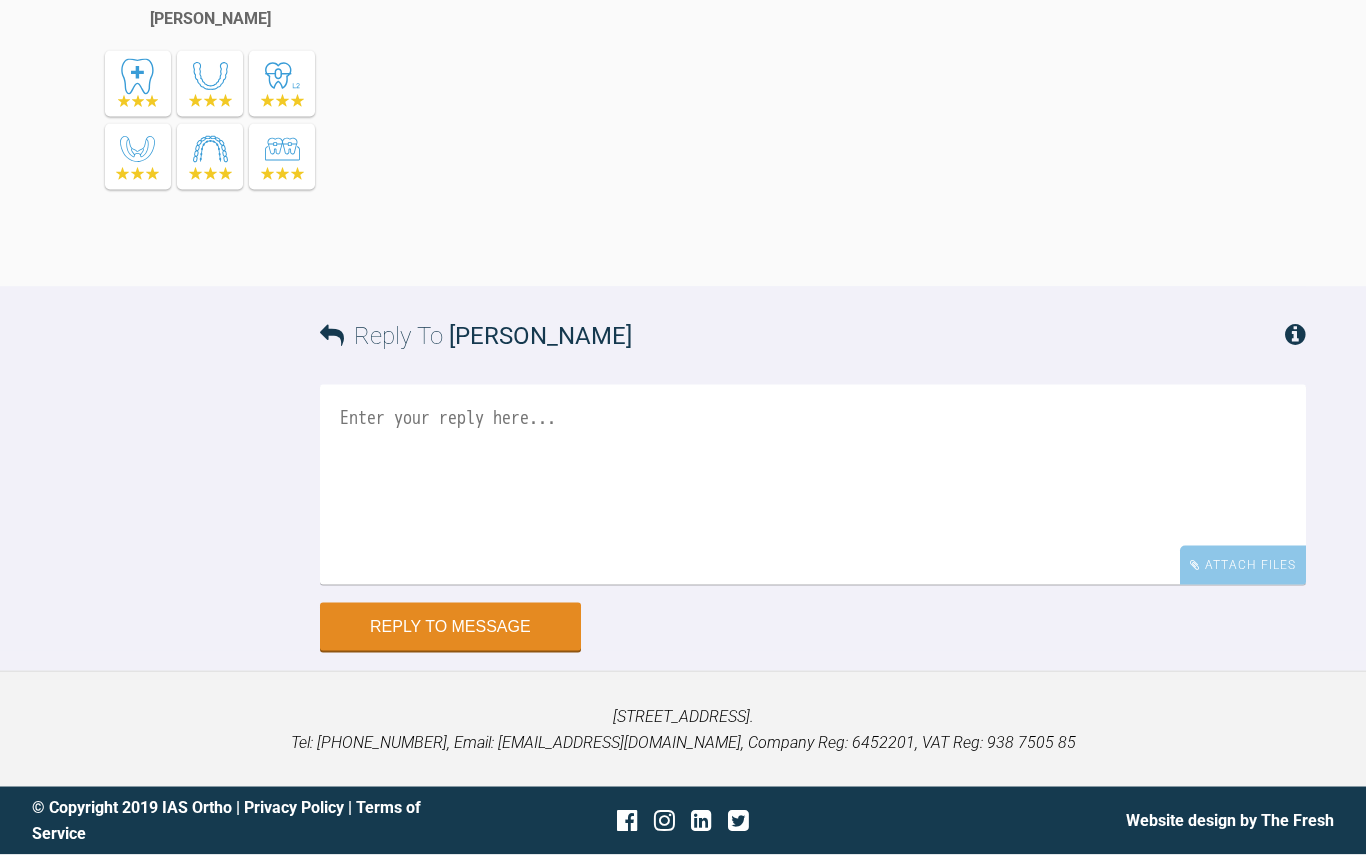 scroll, scrollTop: 1814, scrollLeft: 0, axis: vertical 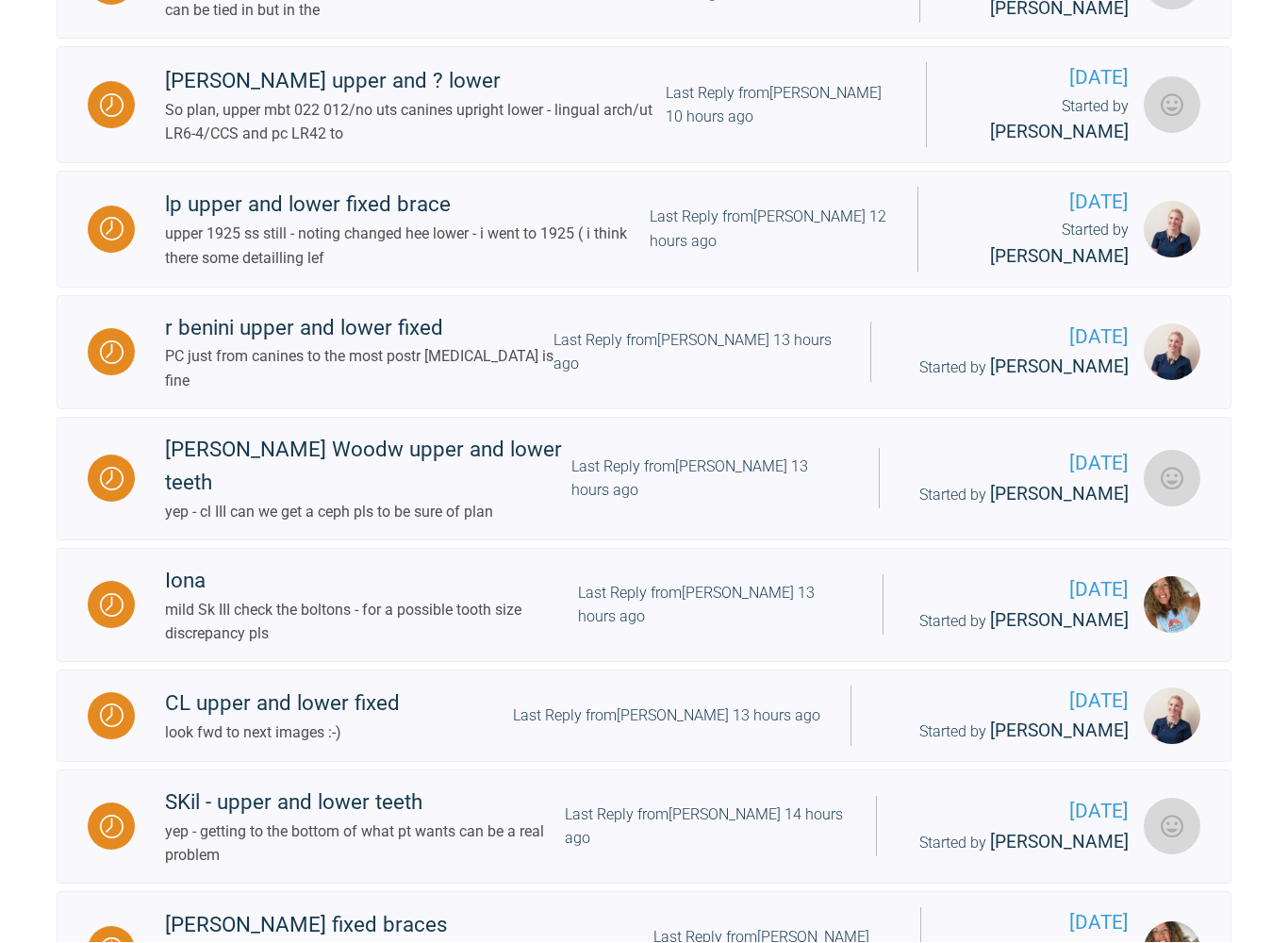 click at bounding box center (111, 605) 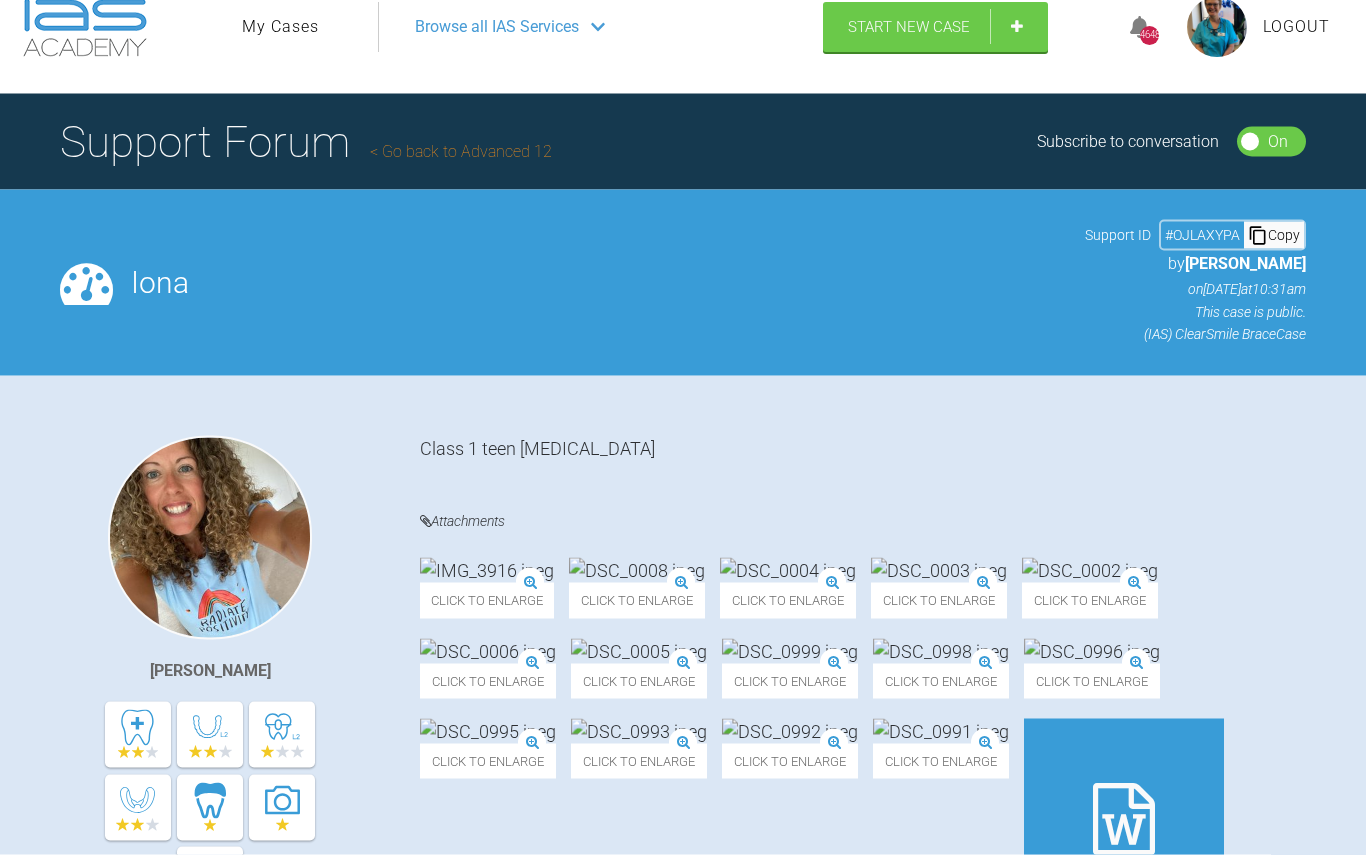 scroll, scrollTop: 0, scrollLeft: 0, axis: both 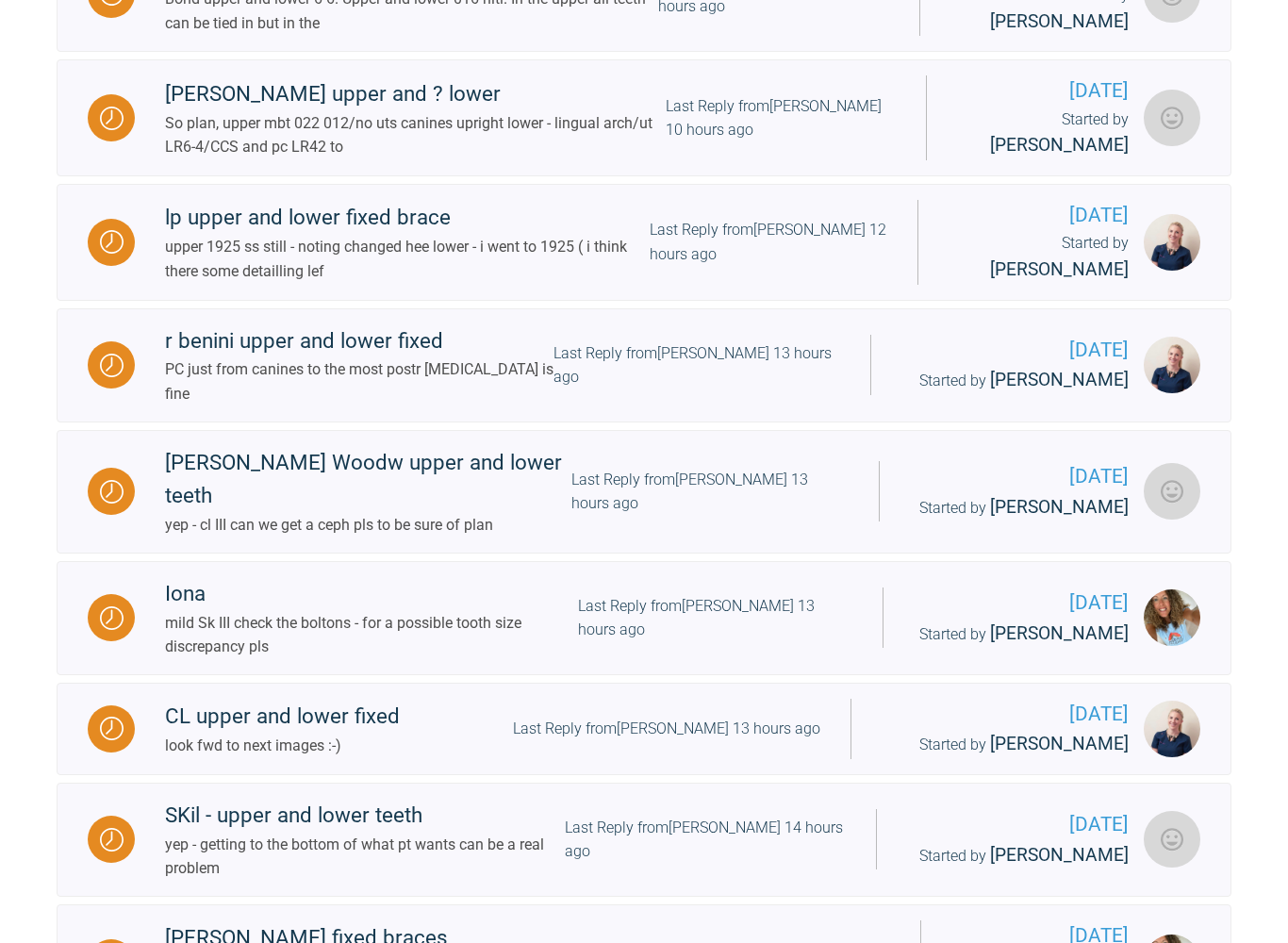 click at bounding box center (111, 729) 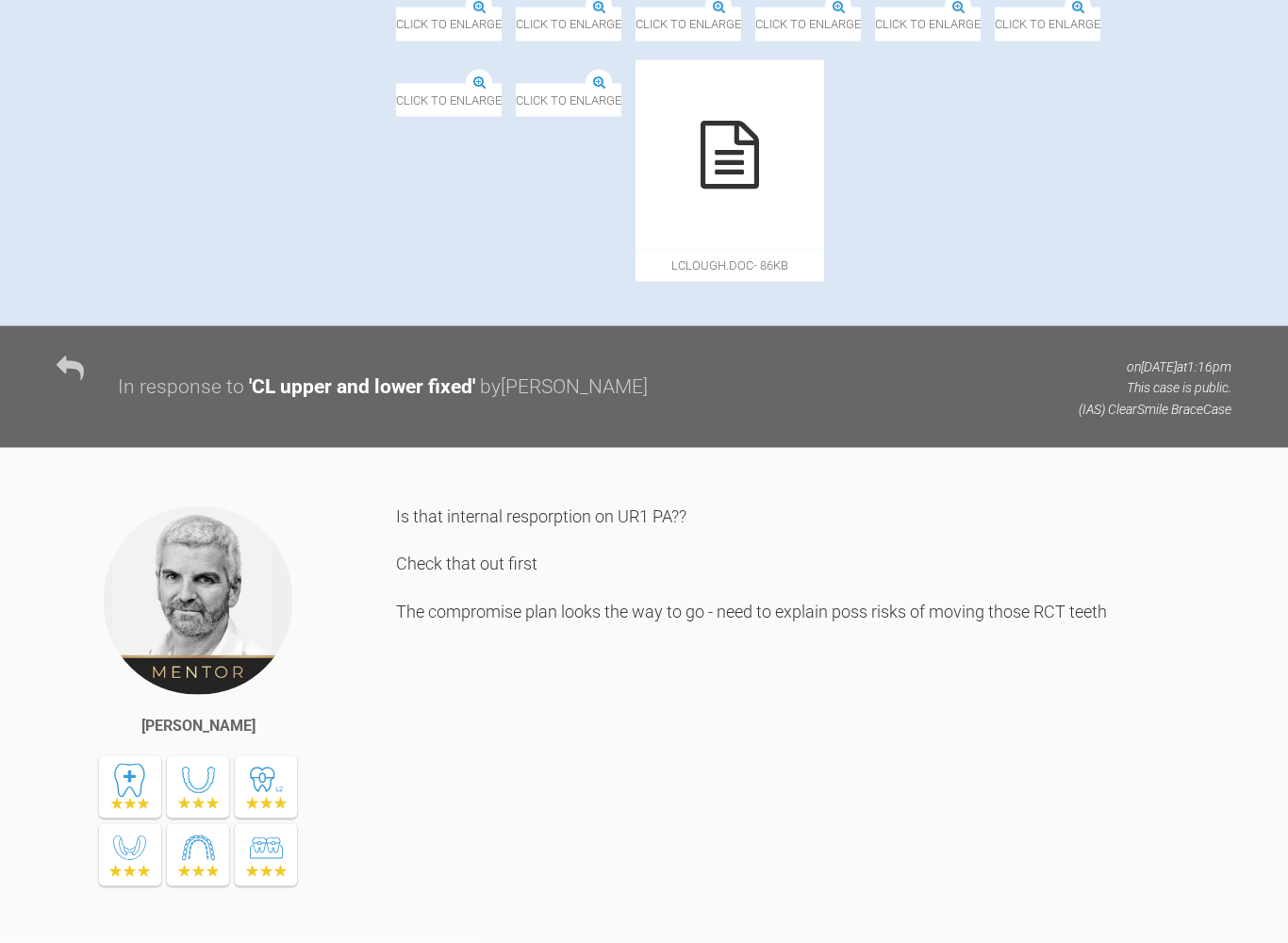 scroll, scrollTop: 871, scrollLeft: 0, axis: vertical 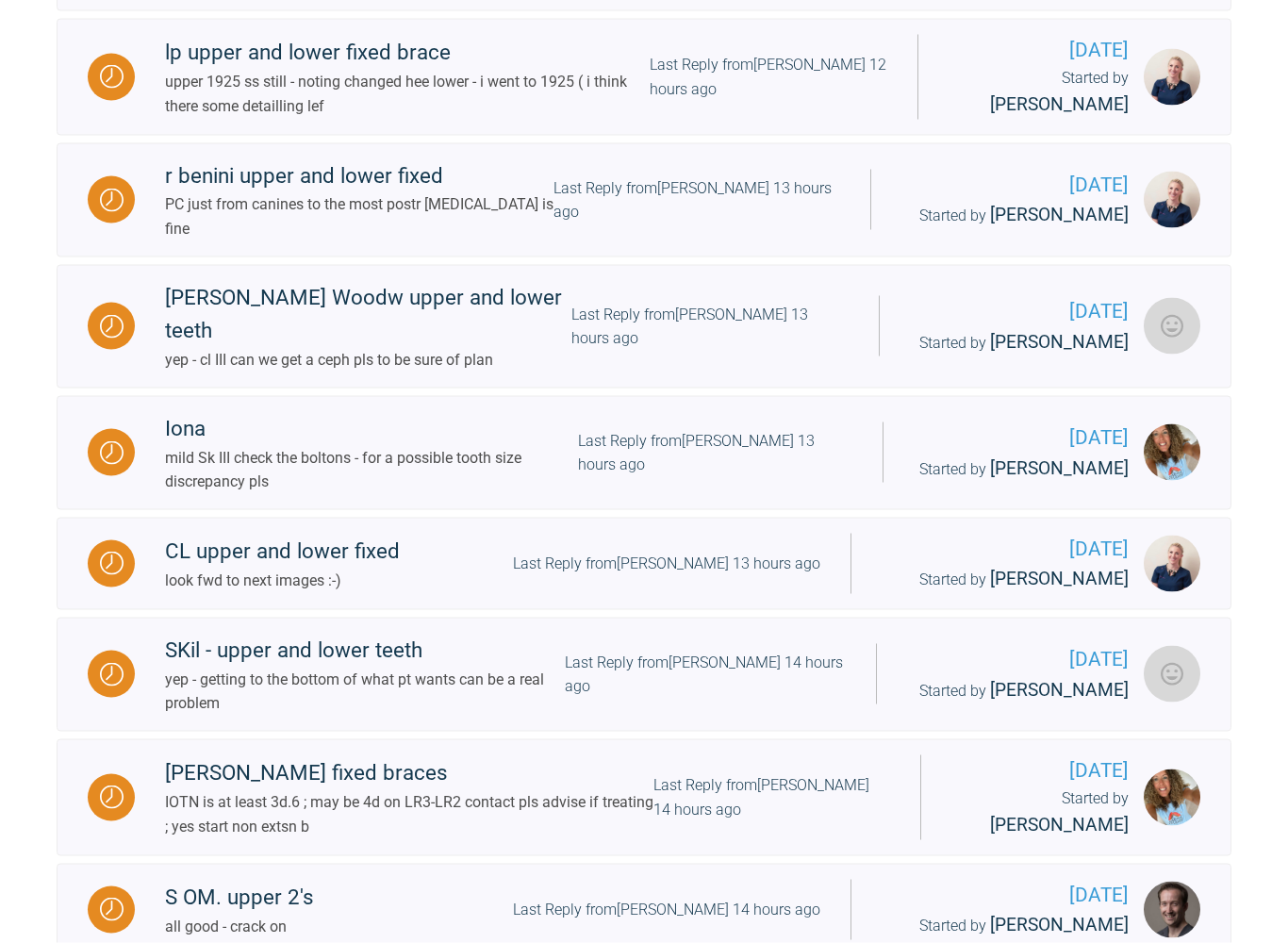 click at bounding box center [111, 564] 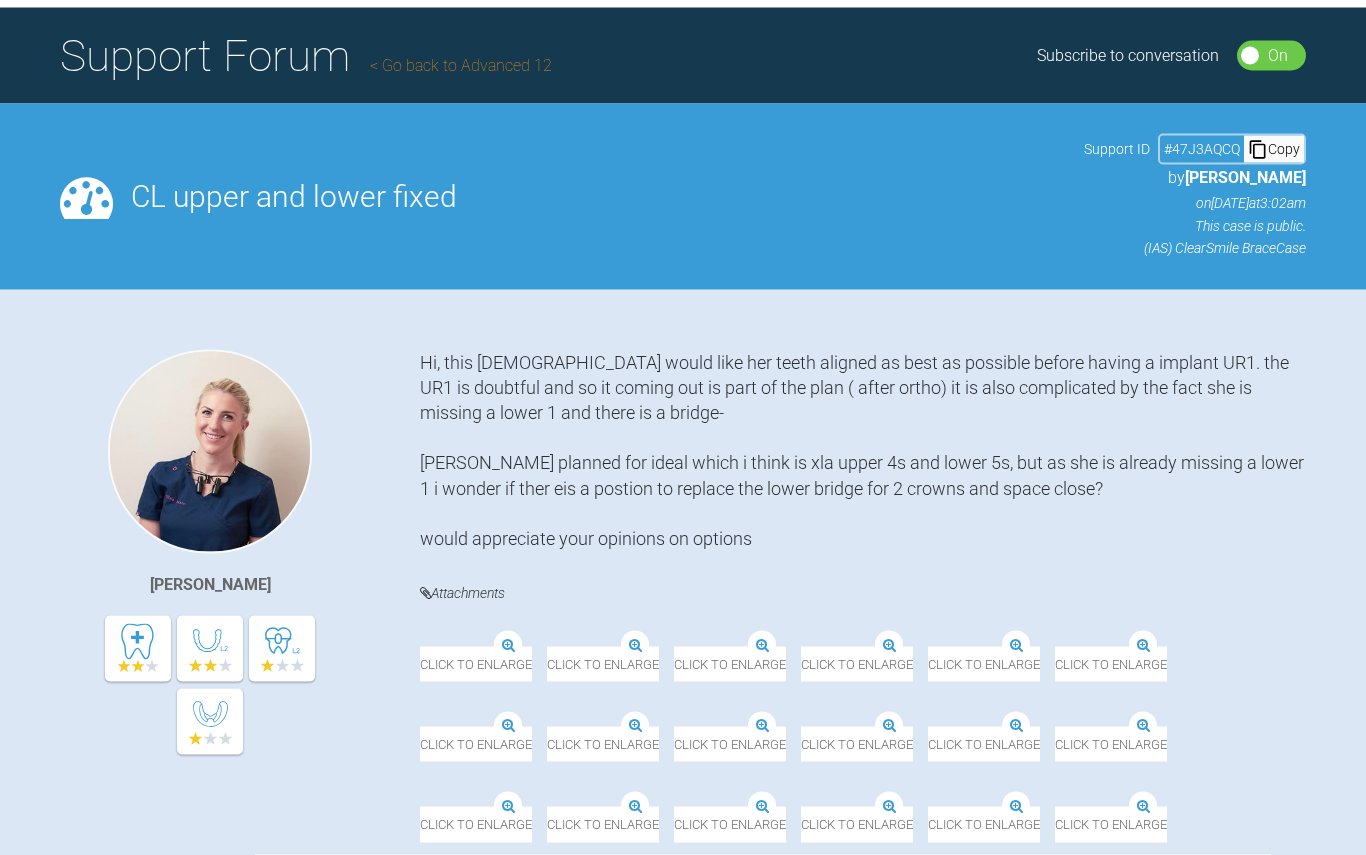 scroll, scrollTop: 0, scrollLeft: 0, axis: both 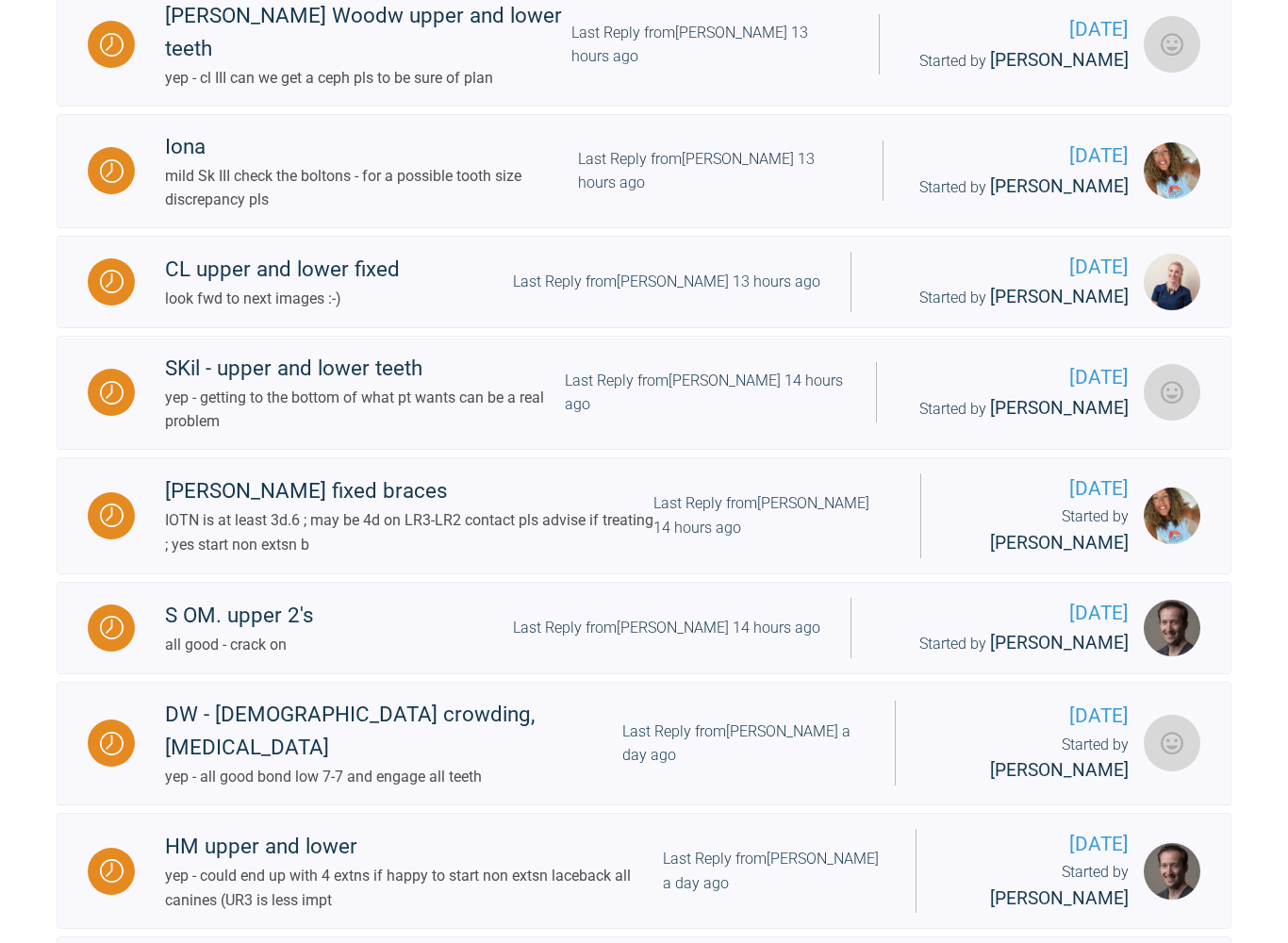 click at bounding box center (111, 515) 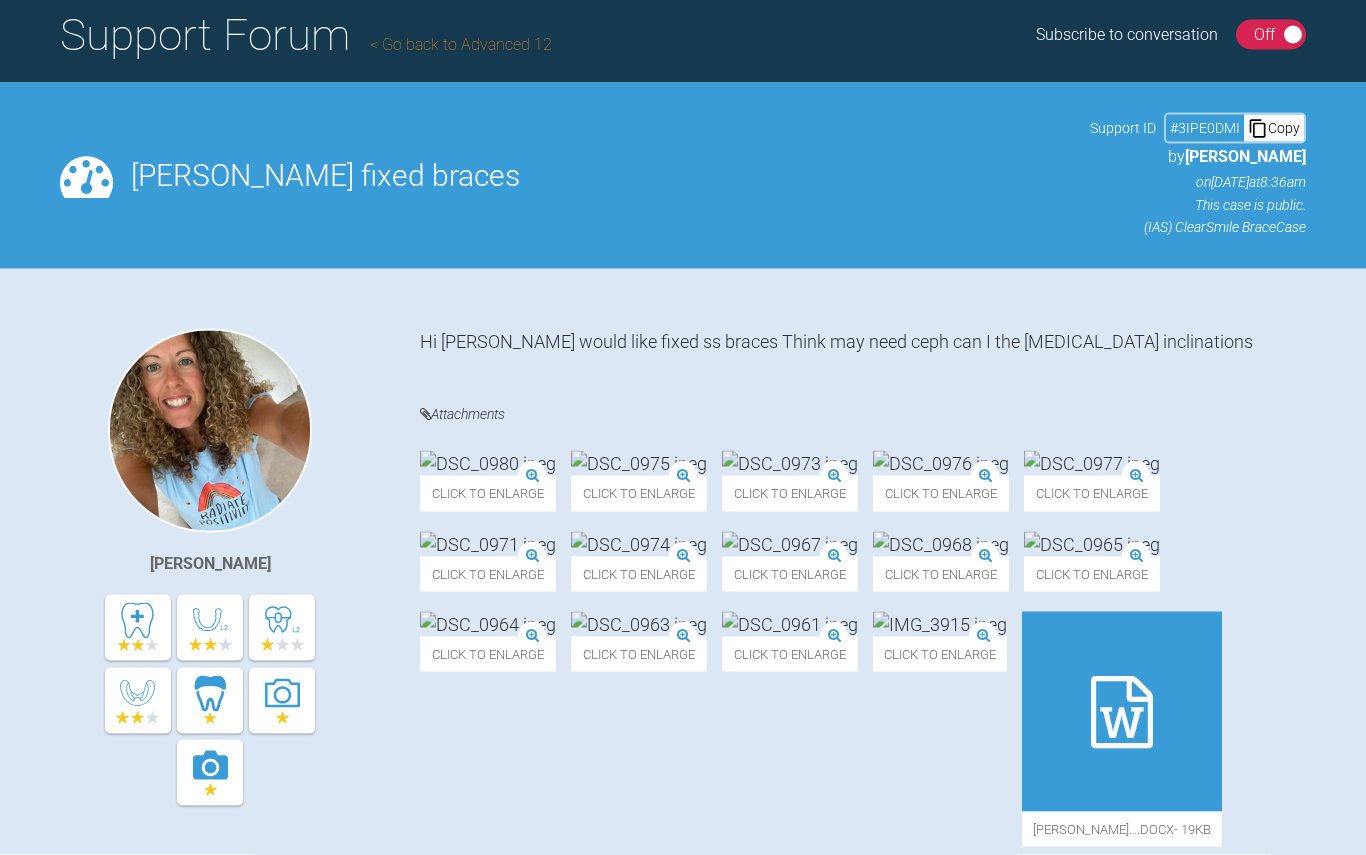 scroll, scrollTop: 0, scrollLeft: 0, axis: both 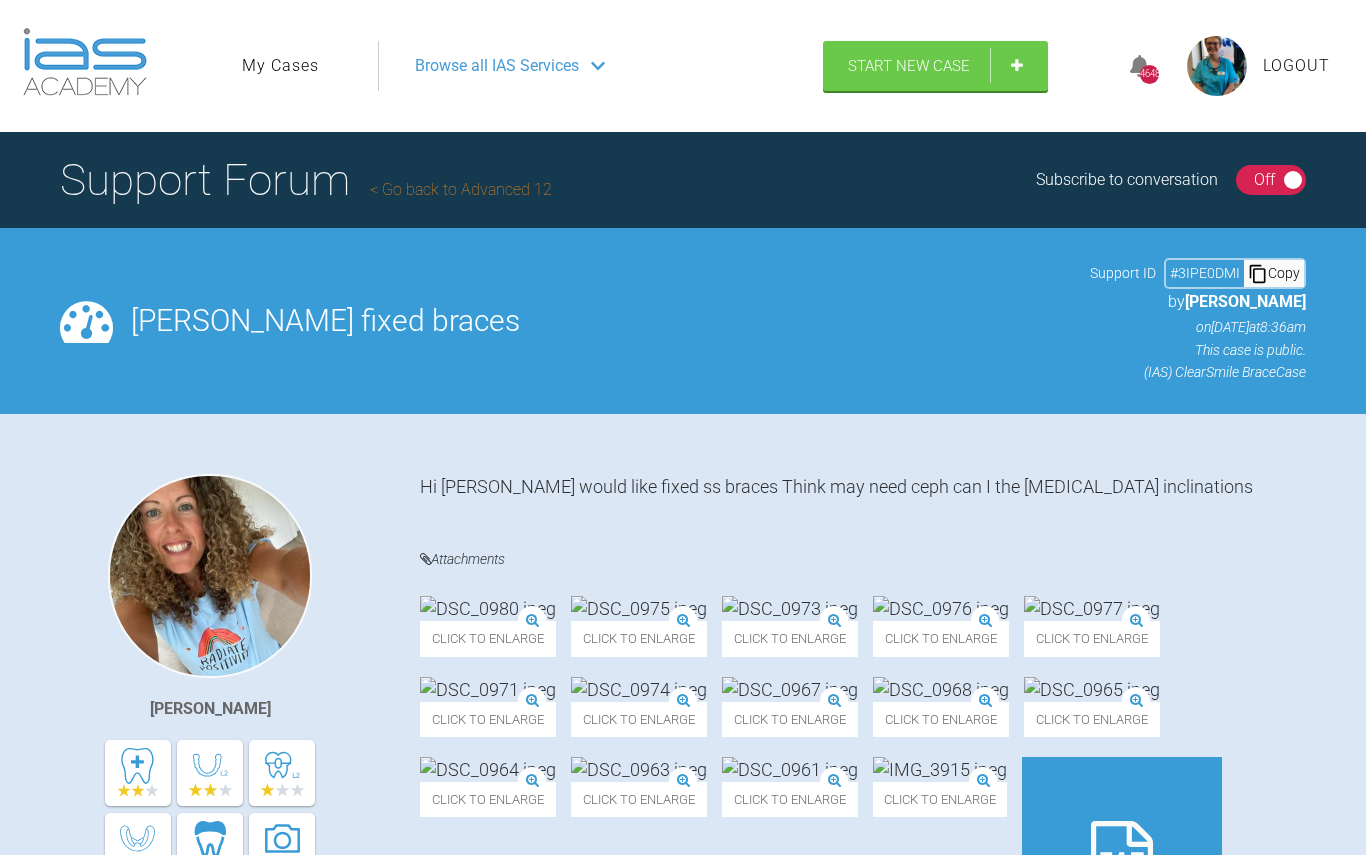 click on "Off" at bounding box center (1264, 180) 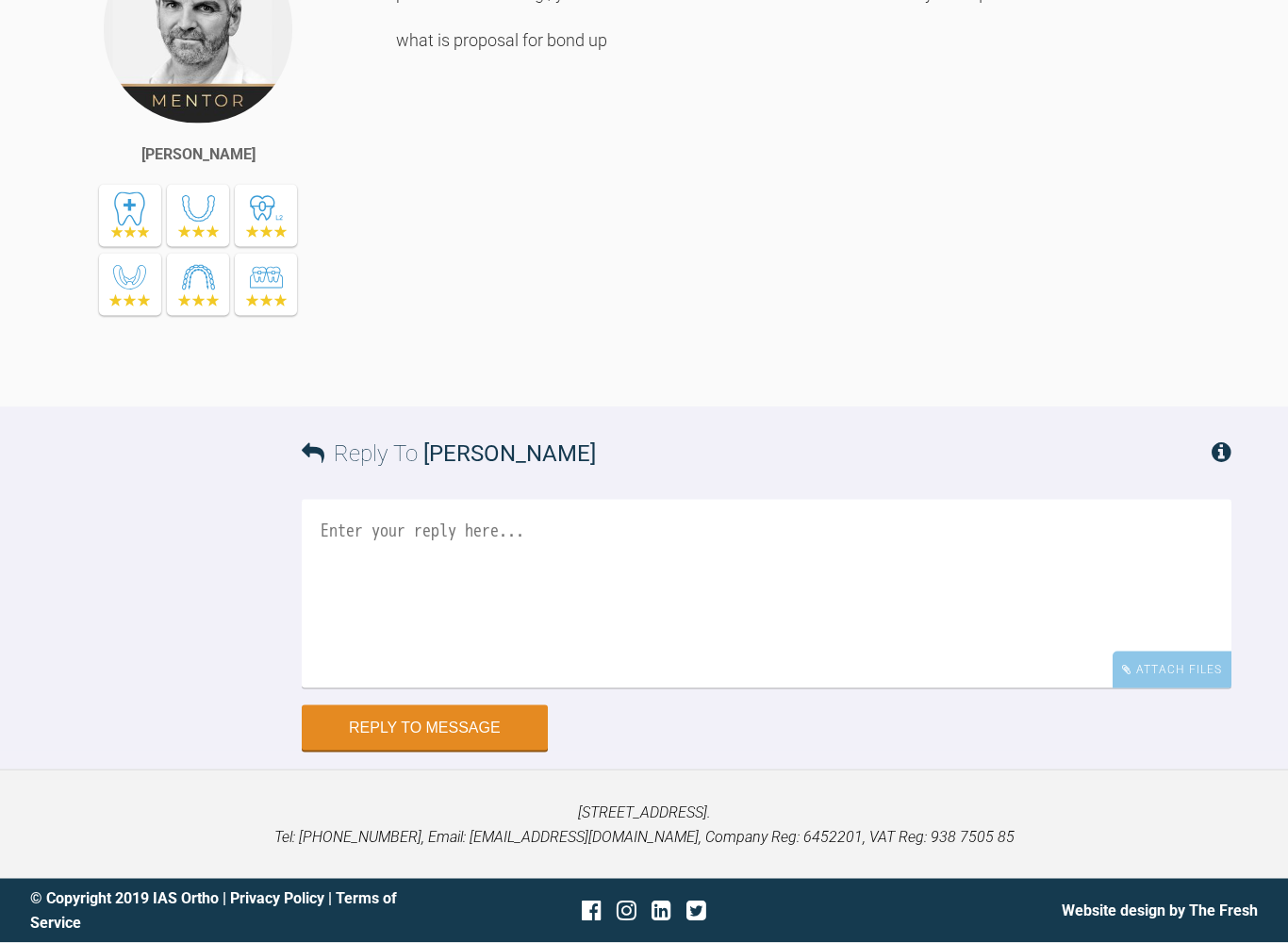 scroll, scrollTop: 1292, scrollLeft: 0, axis: vertical 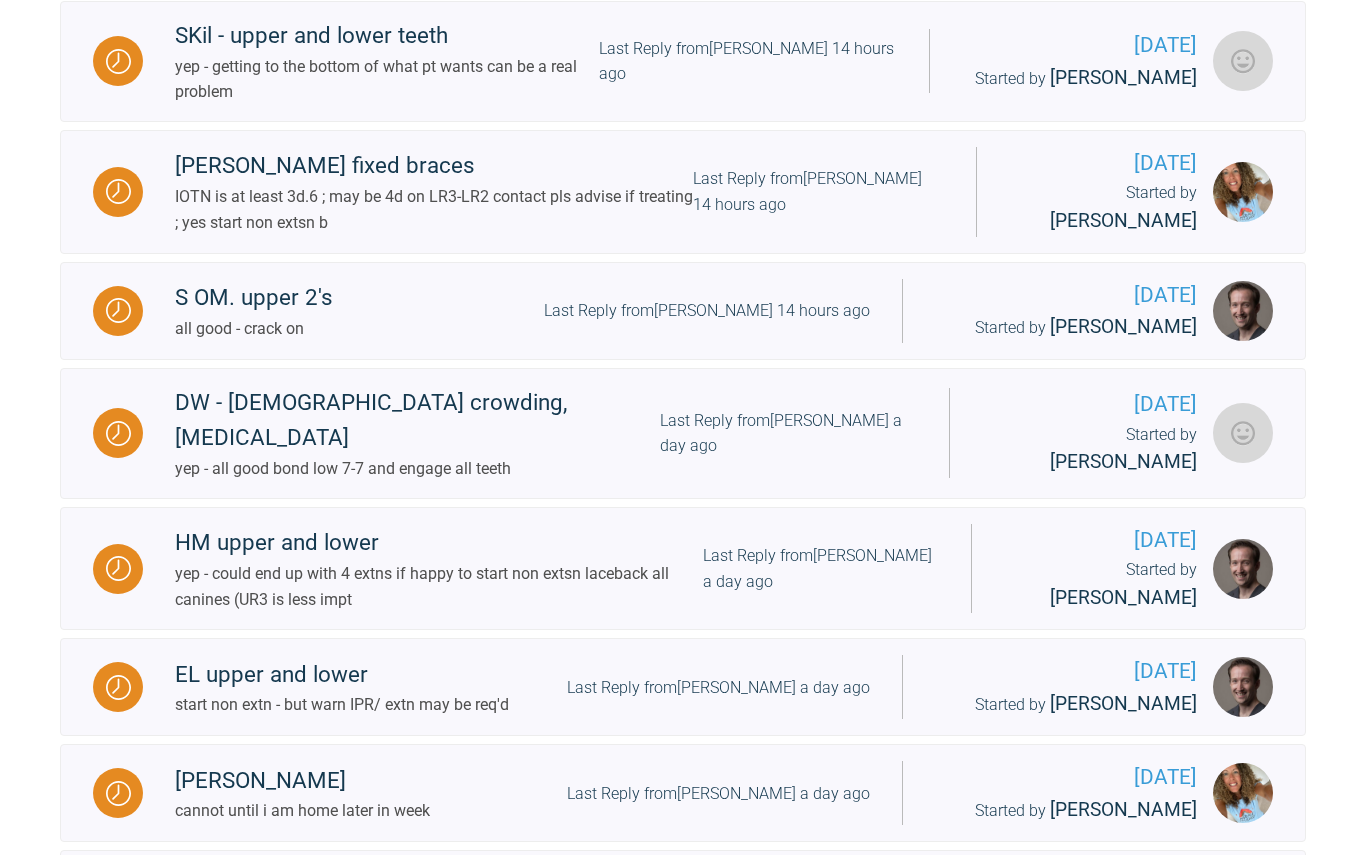 click at bounding box center [118, 310] 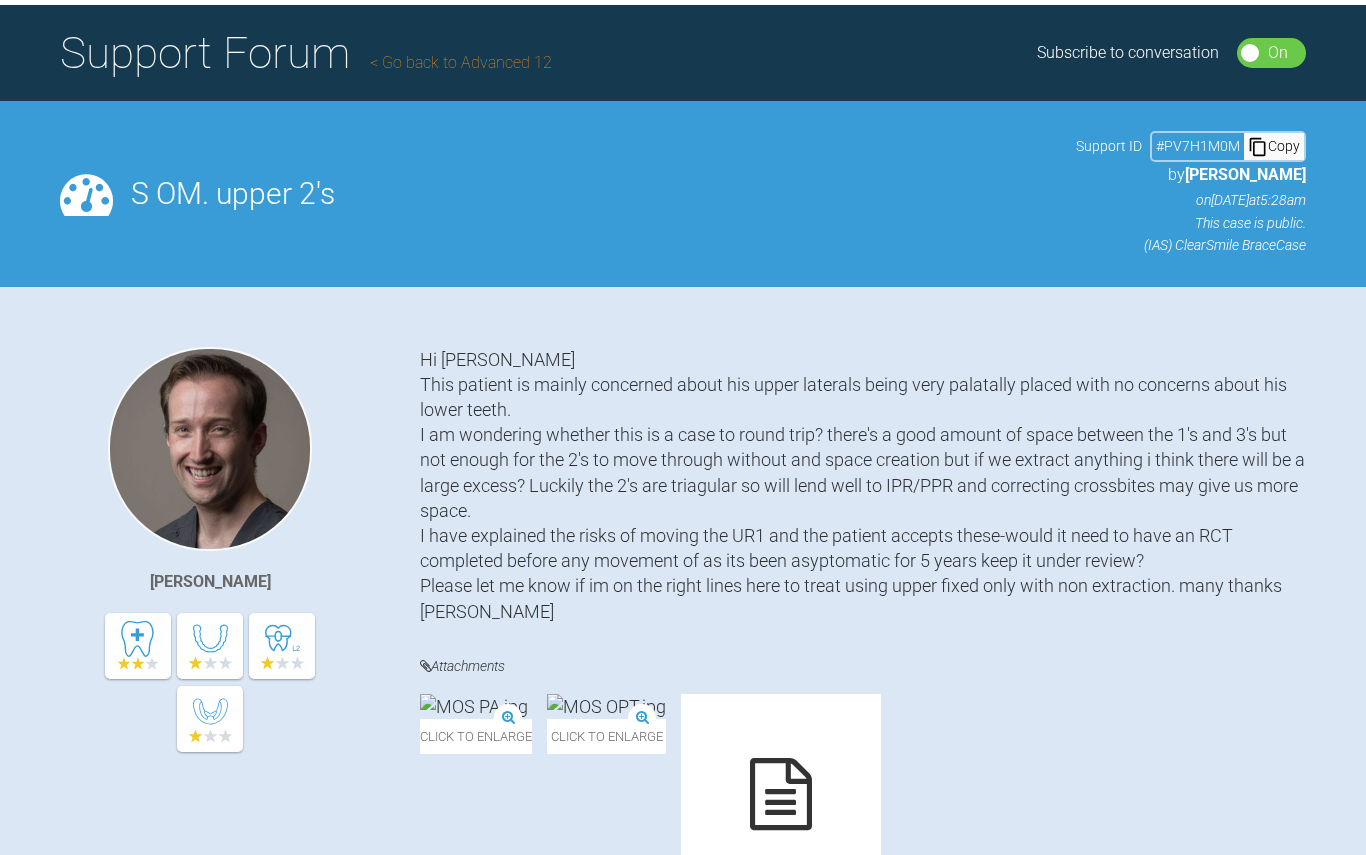 scroll, scrollTop: 0, scrollLeft: 0, axis: both 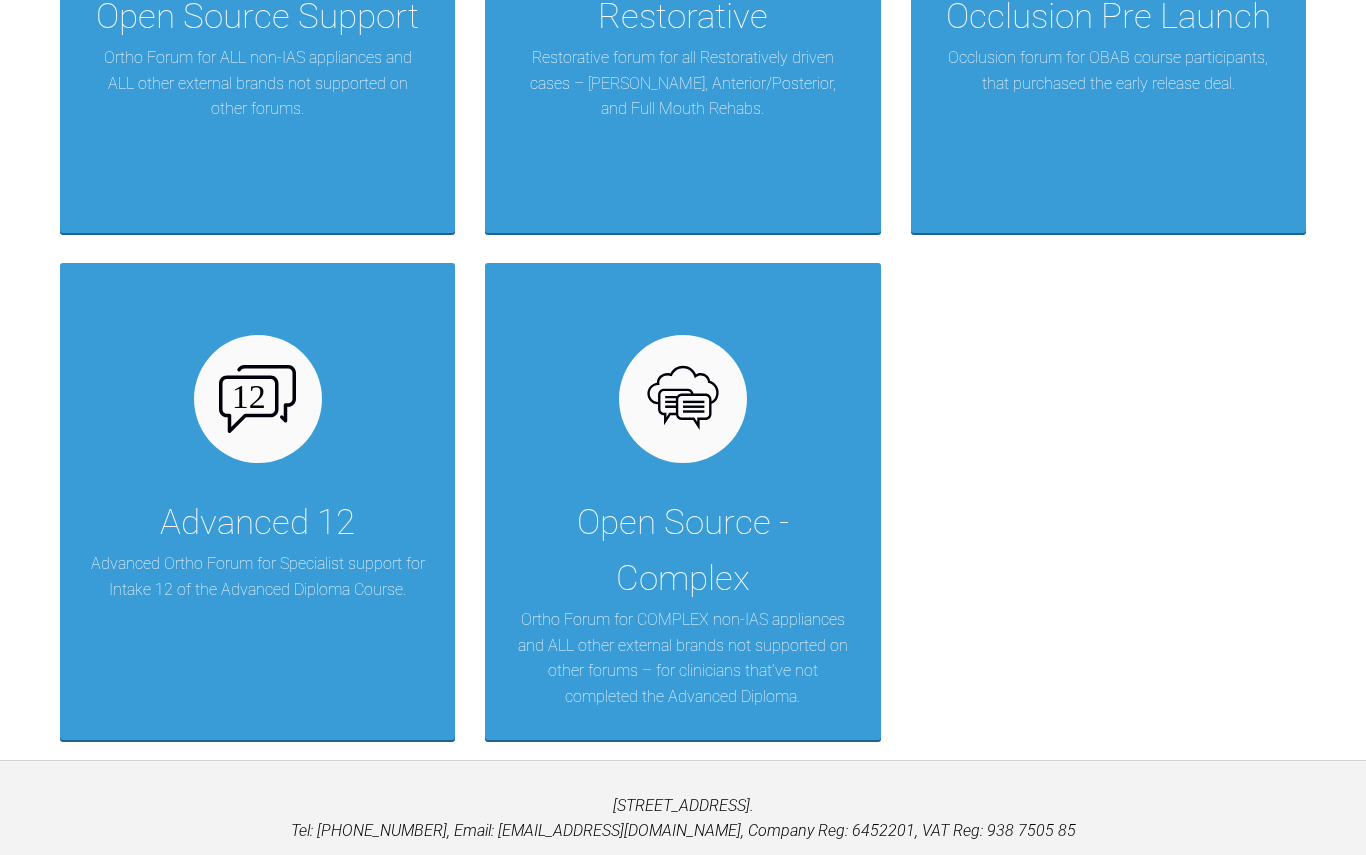 click on "Advanced 12" at bounding box center [257, 523] 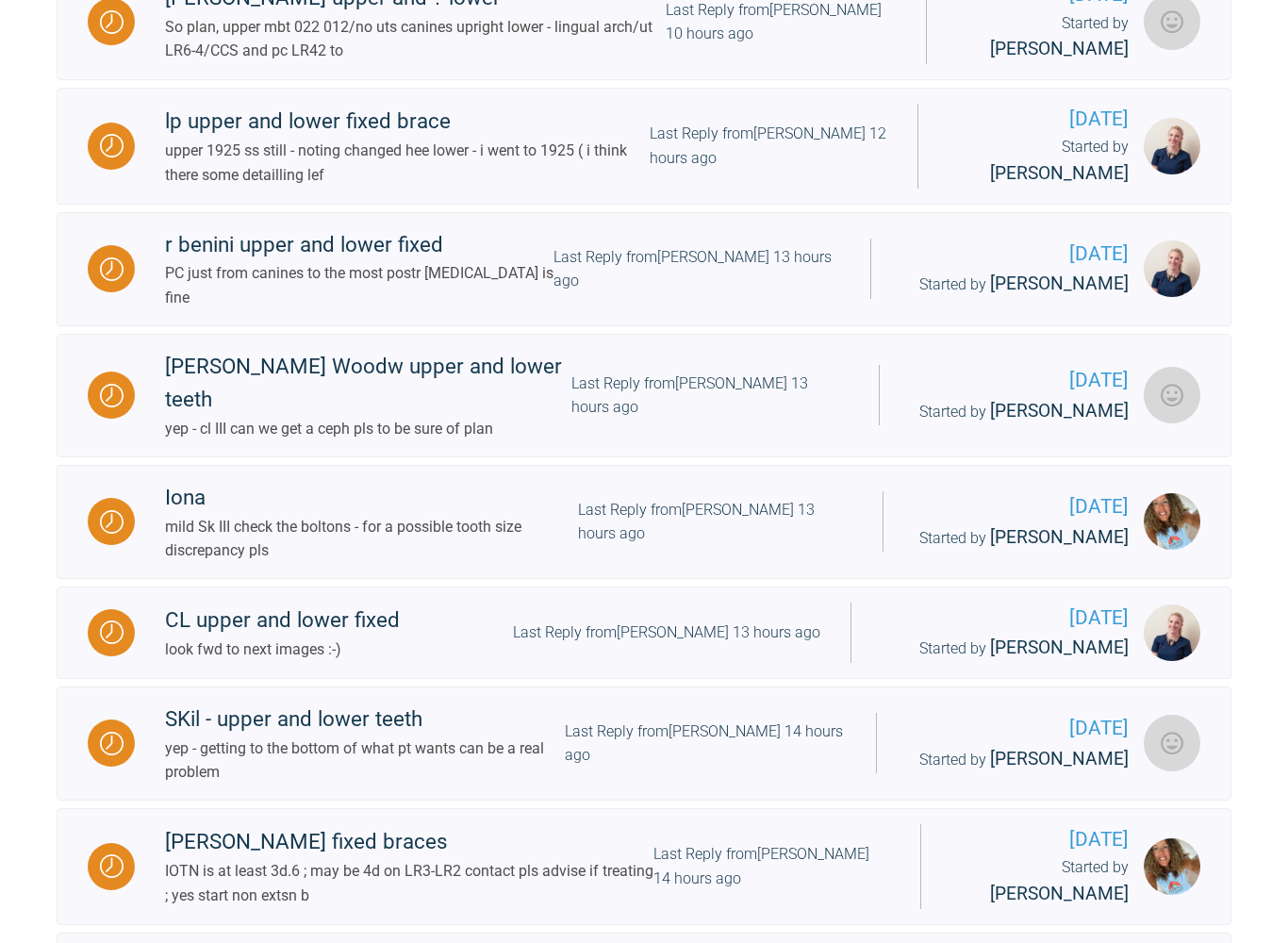 scroll, scrollTop: 942, scrollLeft: 0, axis: vertical 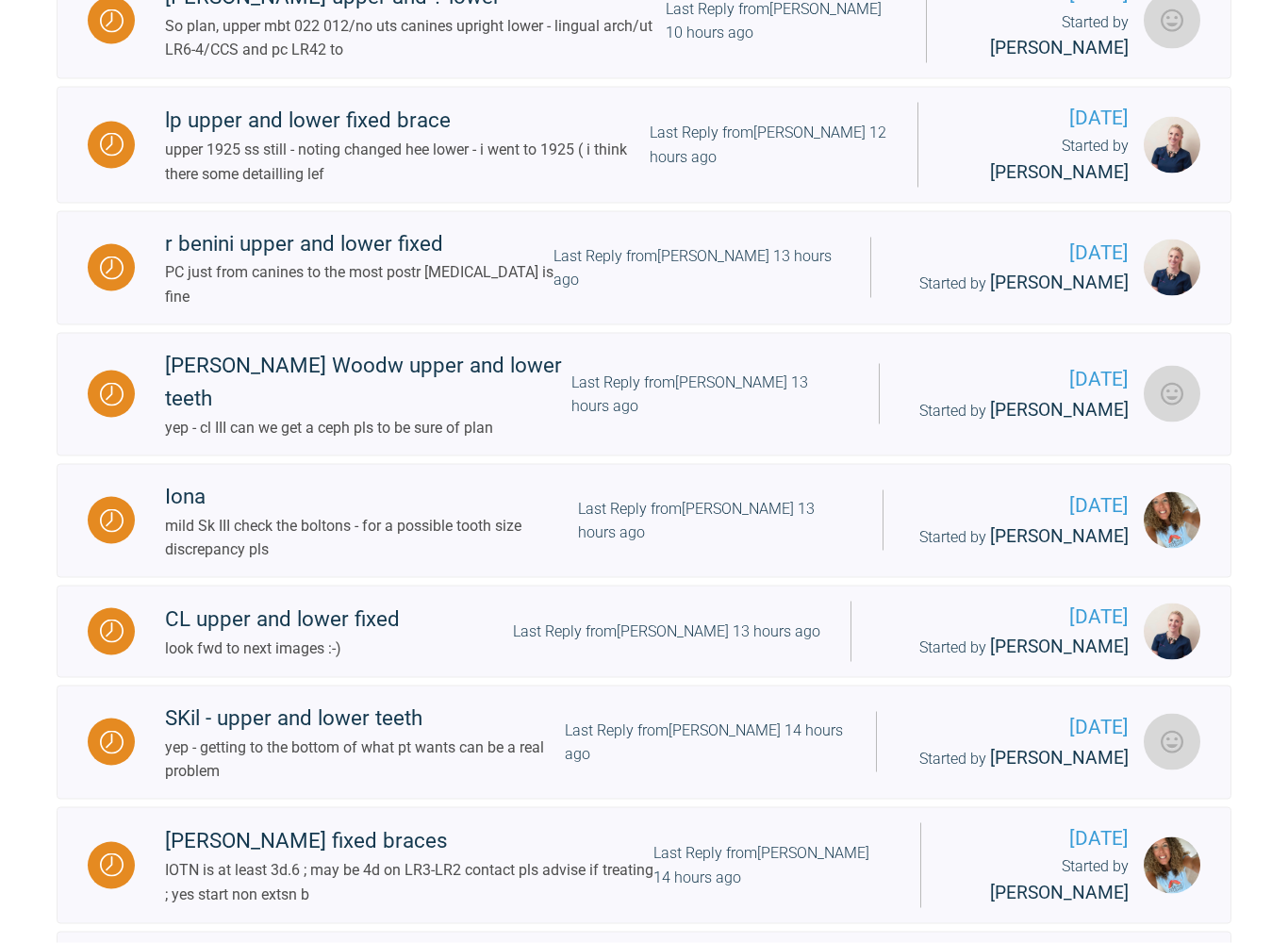 click at bounding box center (111, 742) 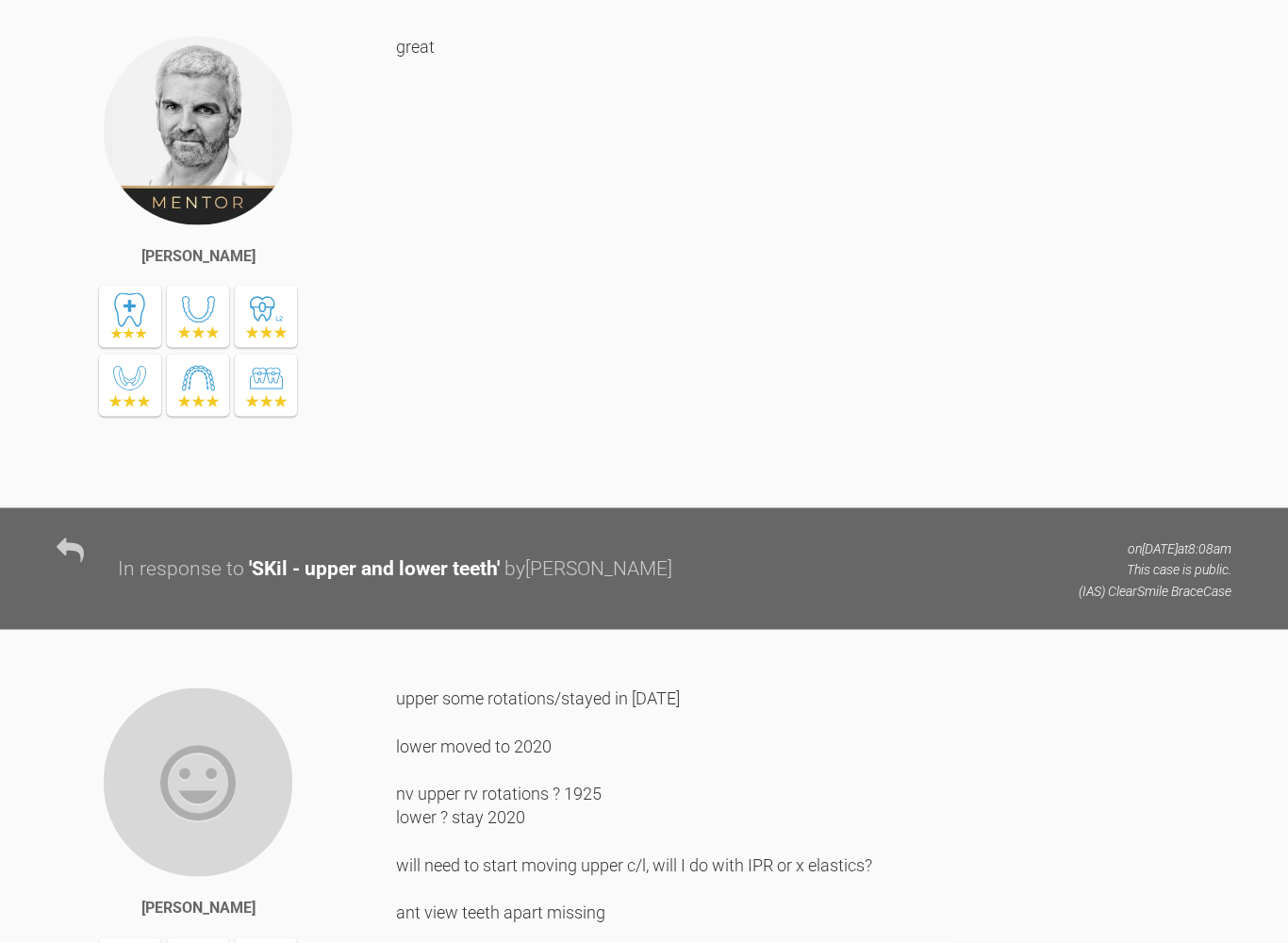 scroll, scrollTop: 12979, scrollLeft: 0, axis: vertical 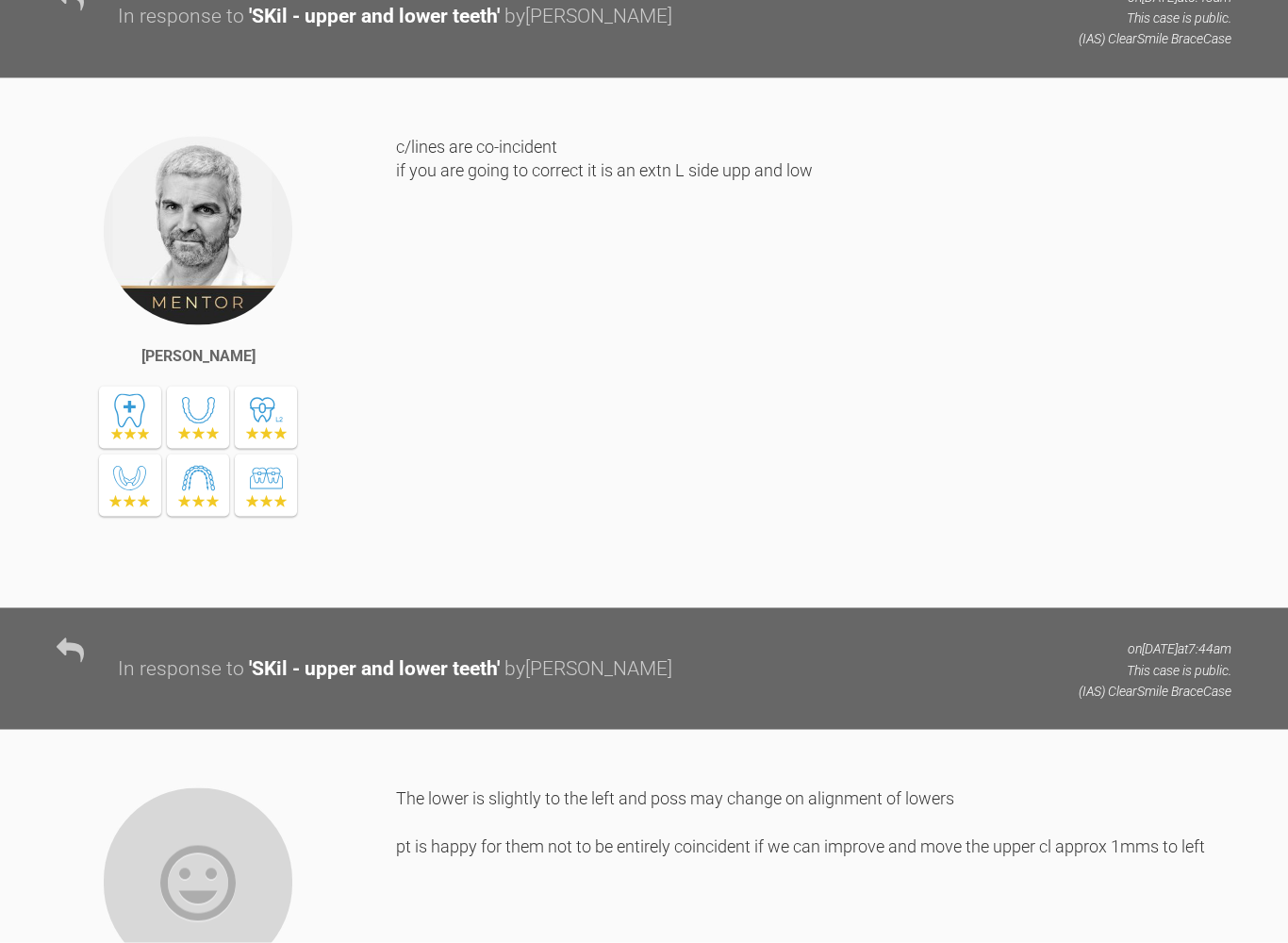 click on "[PERSON_NAME] upper some rotations/stayed in [DATE]
lower moved to 2020
nv upper rv rotations ? 1925
lower ? stay 2020
will need to start moving upper c/l, will I do with IPR or x elastics?
ant view teeth apart missing  Attachments Click to enlarge Click to enlarge Click to enlarge Click to enlarge Click to enlarge Click to enlarge Click to enlarge Click to enlarge Click to enlarge" at bounding box center [644, -284] 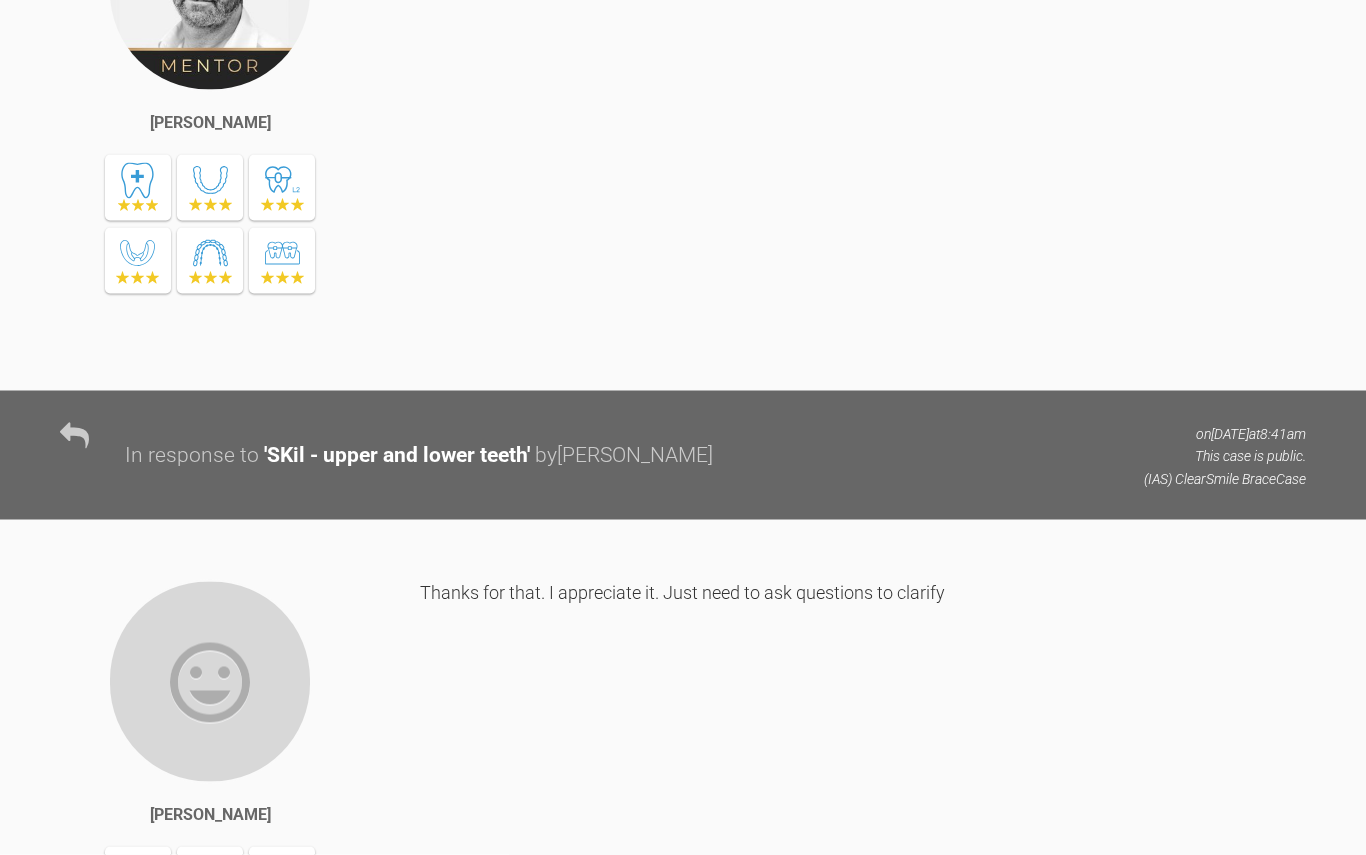 scroll, scrollTop: 20211, scrollLeft: 0, axis: vertical 